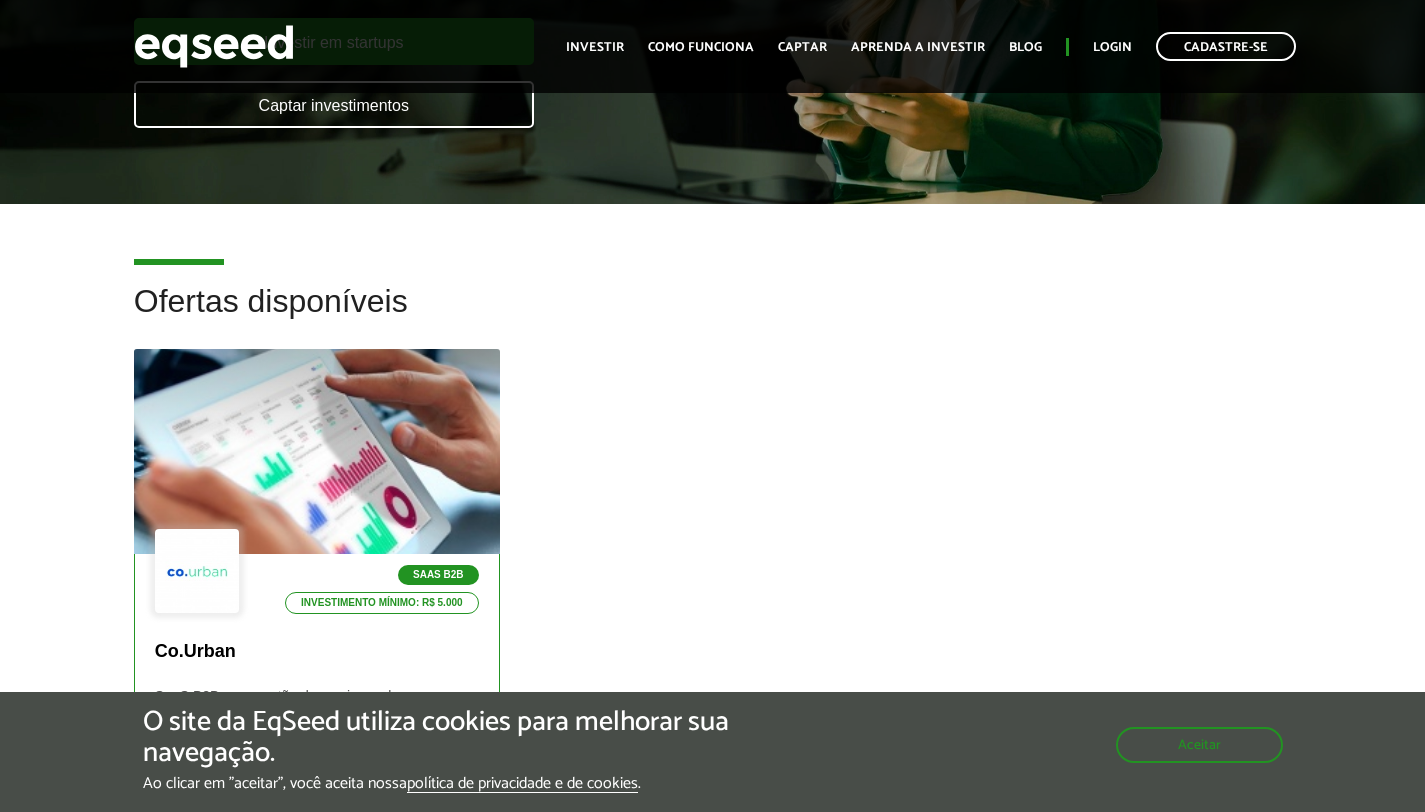 scroll, scrollTop: 471, scrollLeft: 0, axis: vertical 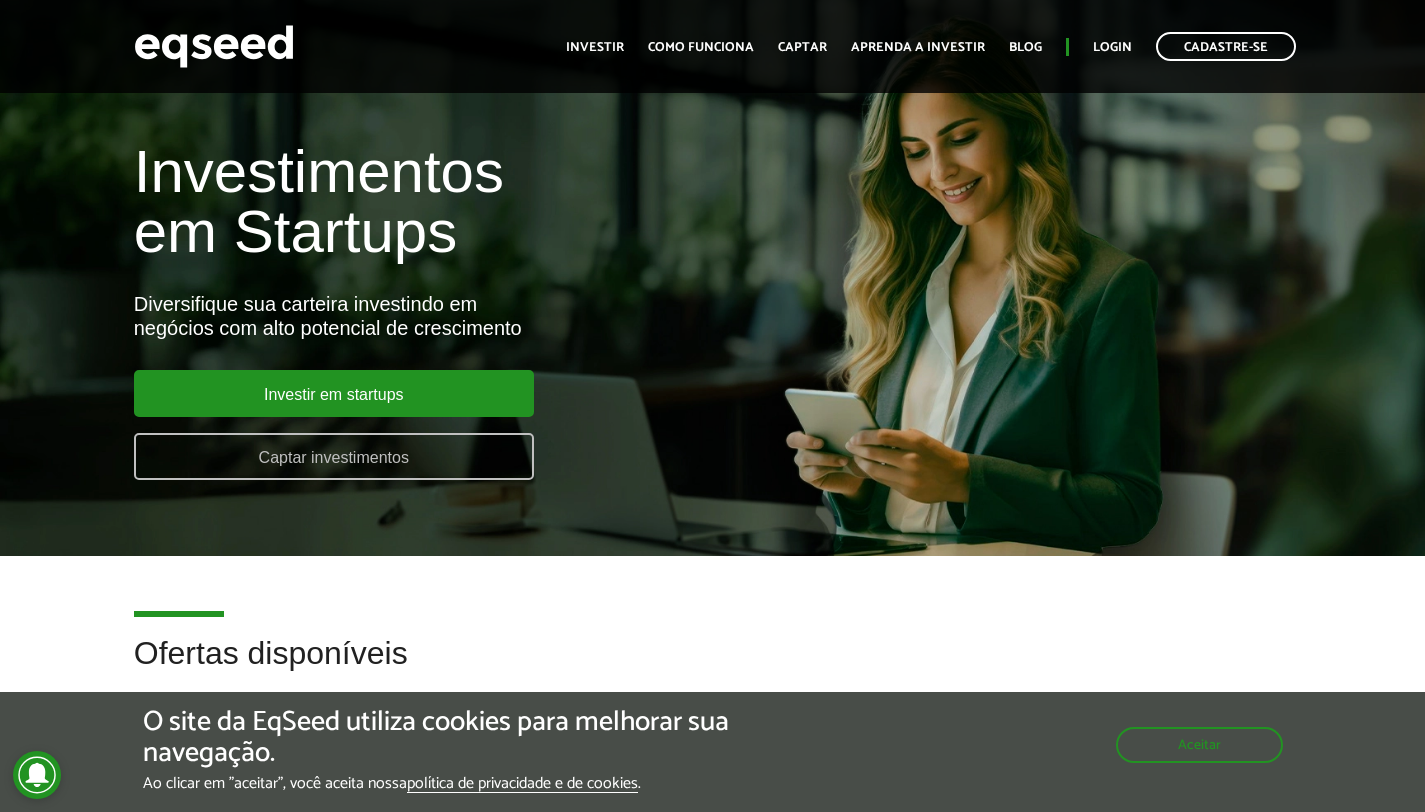 click on "Captar investimentos" at bounding box center (334, 456) 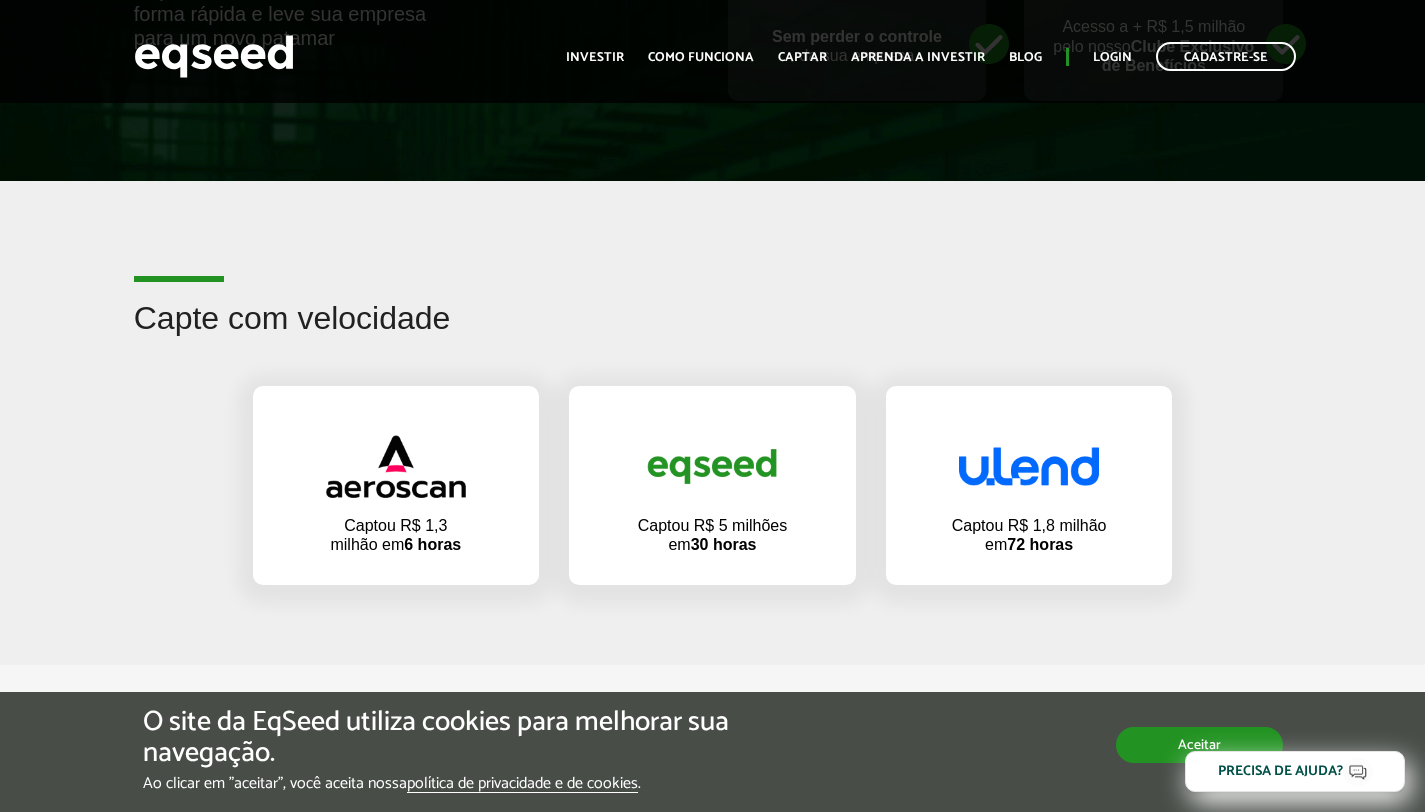 scroll, scrollTop: 0, scrollLeft: 0, axis: both 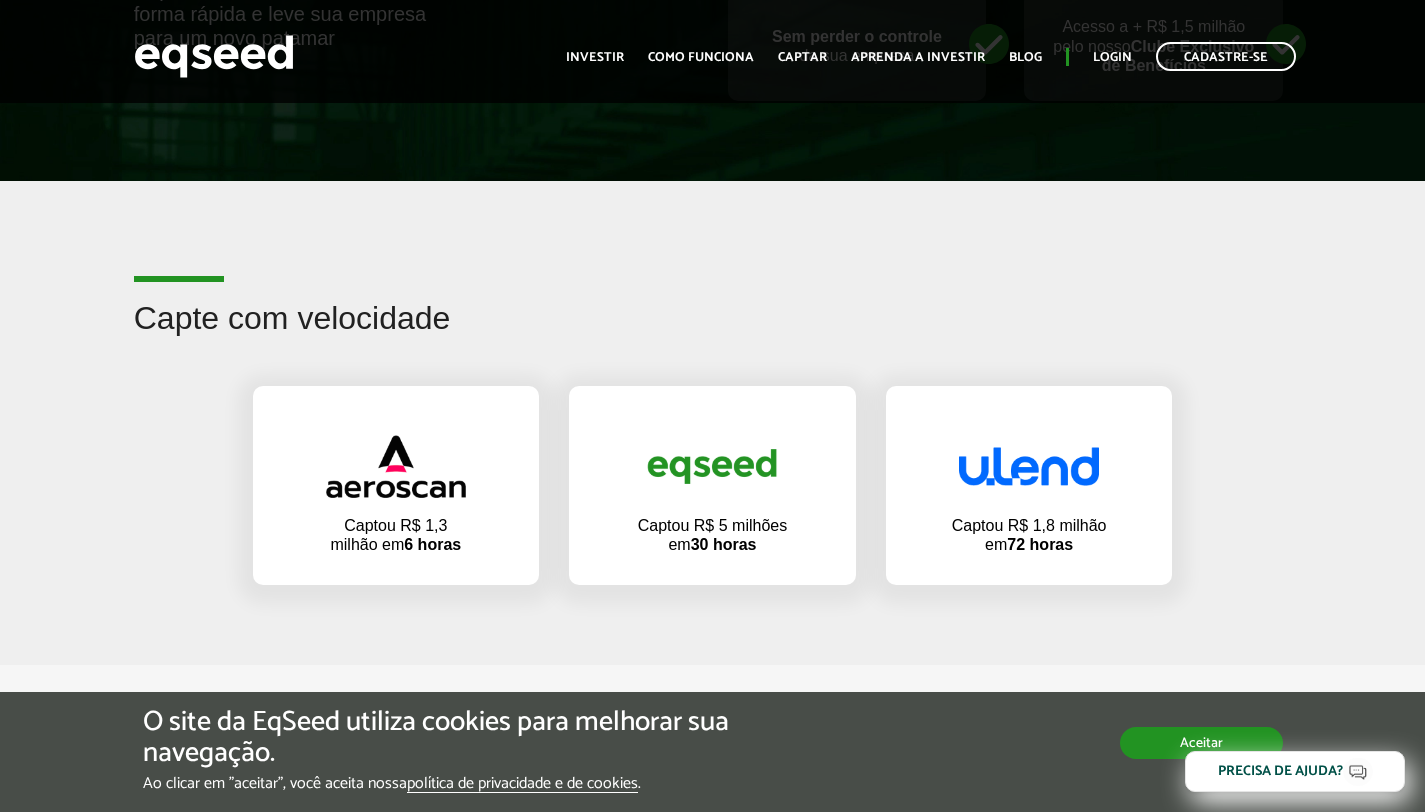 click on "Aceitar" at bounding box center (1201, 743) 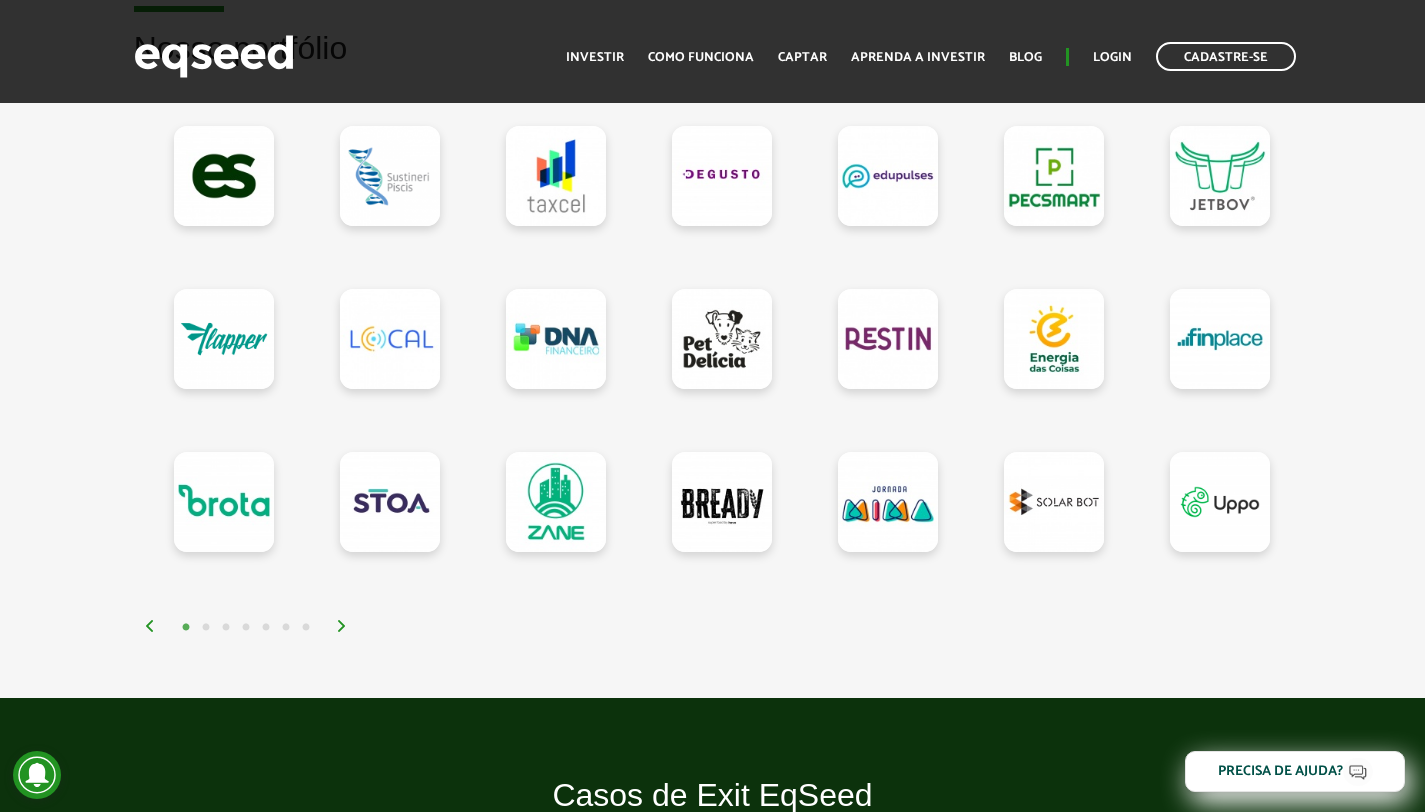 scroll, scrollTop: 2094, scrollLeft: 0, axis: vertical 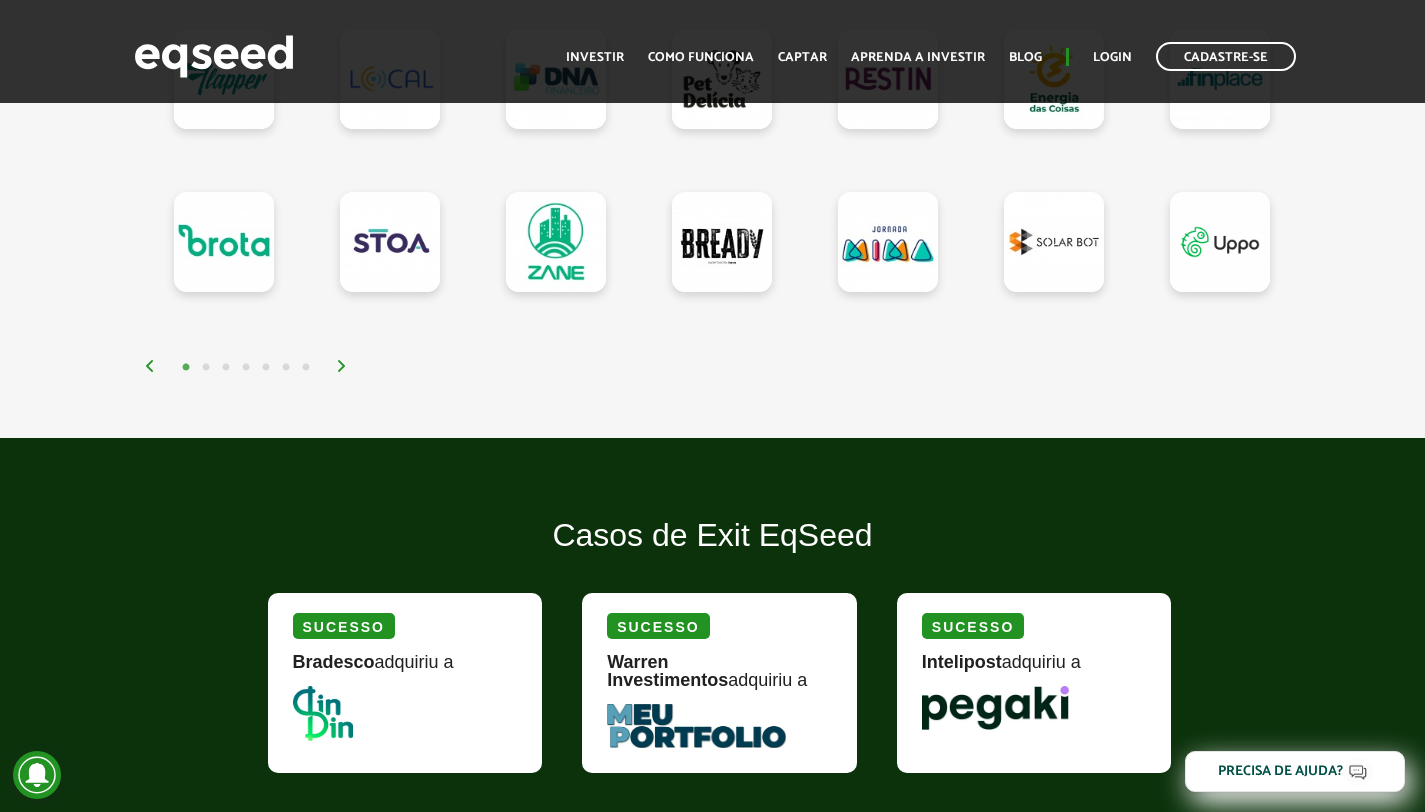 click on "1 2 3 4 5 6 7" at bounding box center (718, 366) 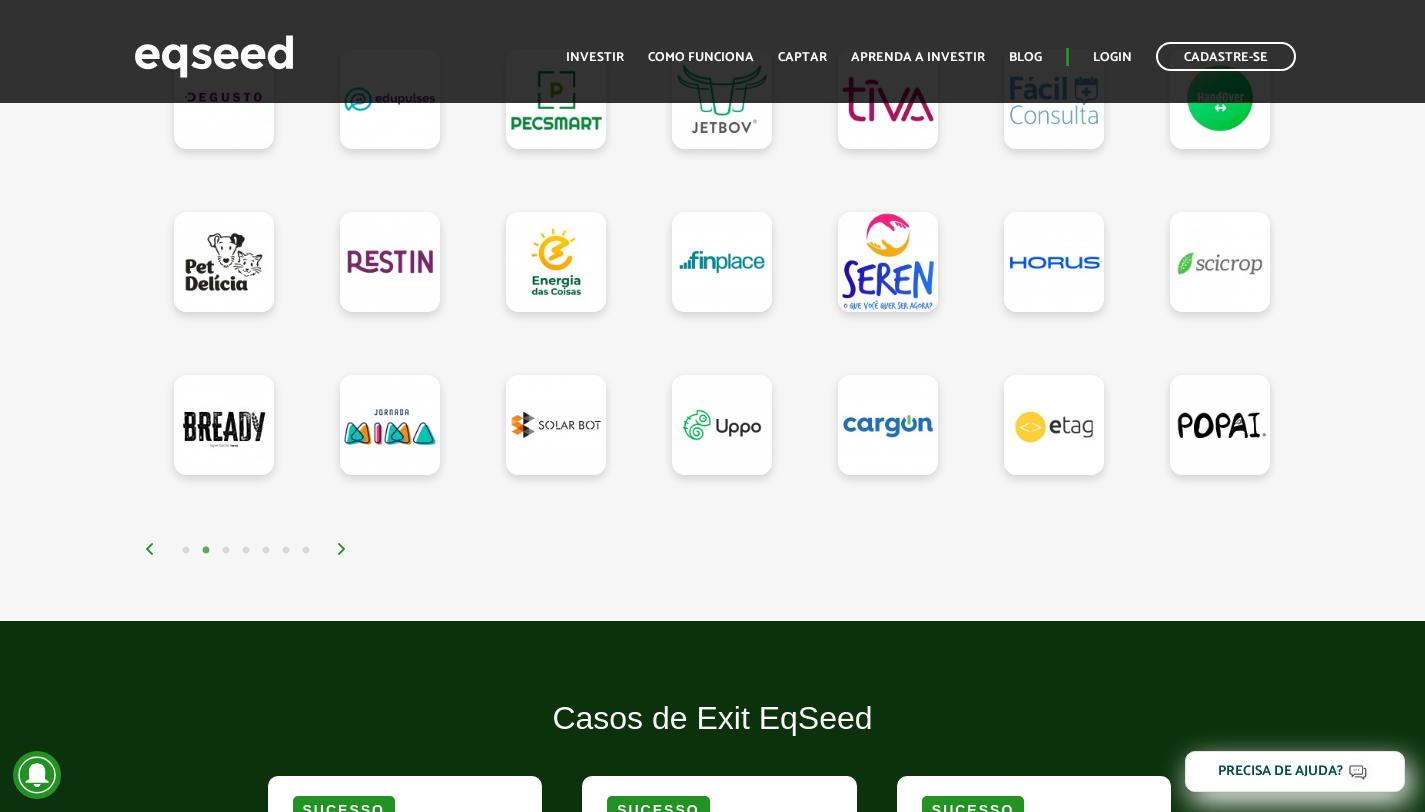 scroll, scrollTop: 1829, scrollLeft: 0, axis: vertical 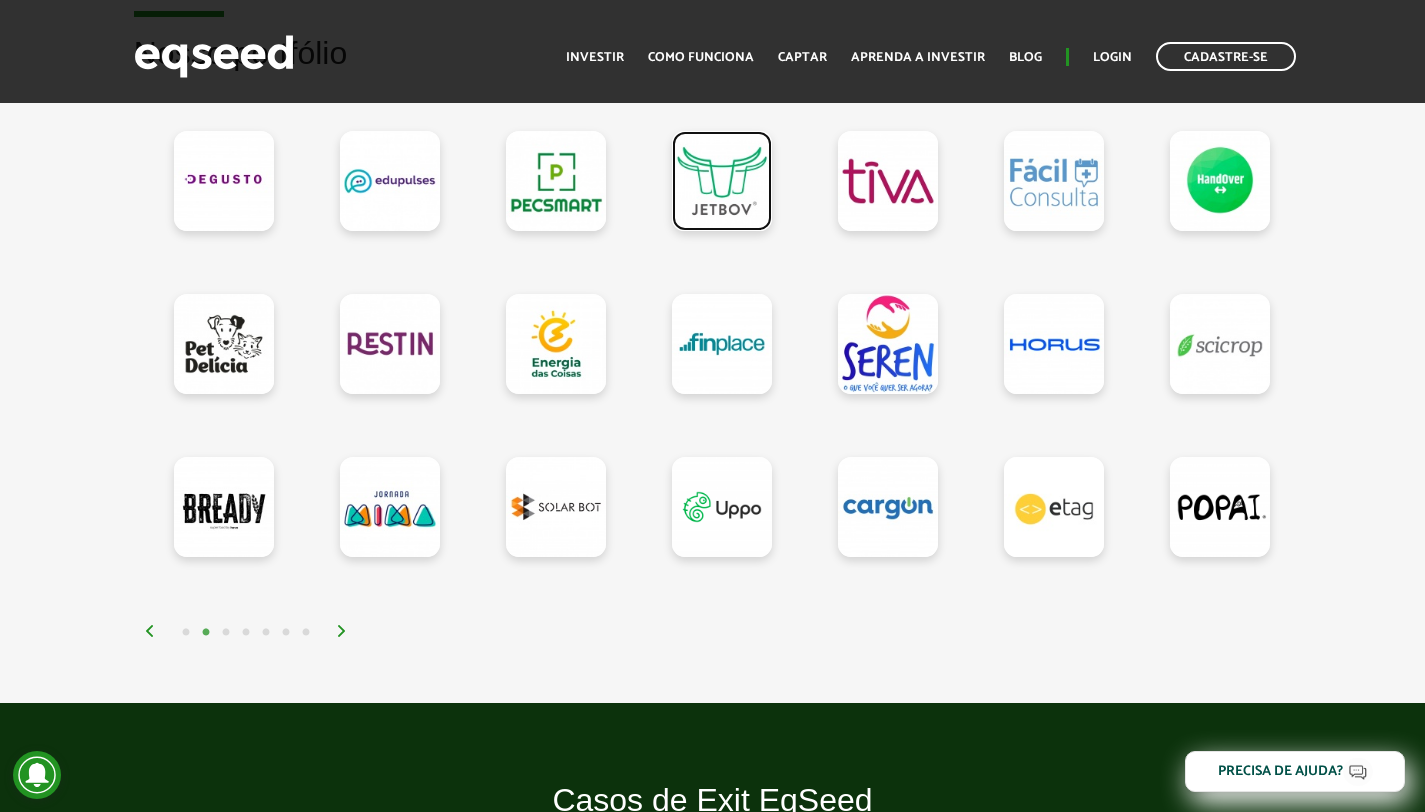 click at bounding box center (722, 181) 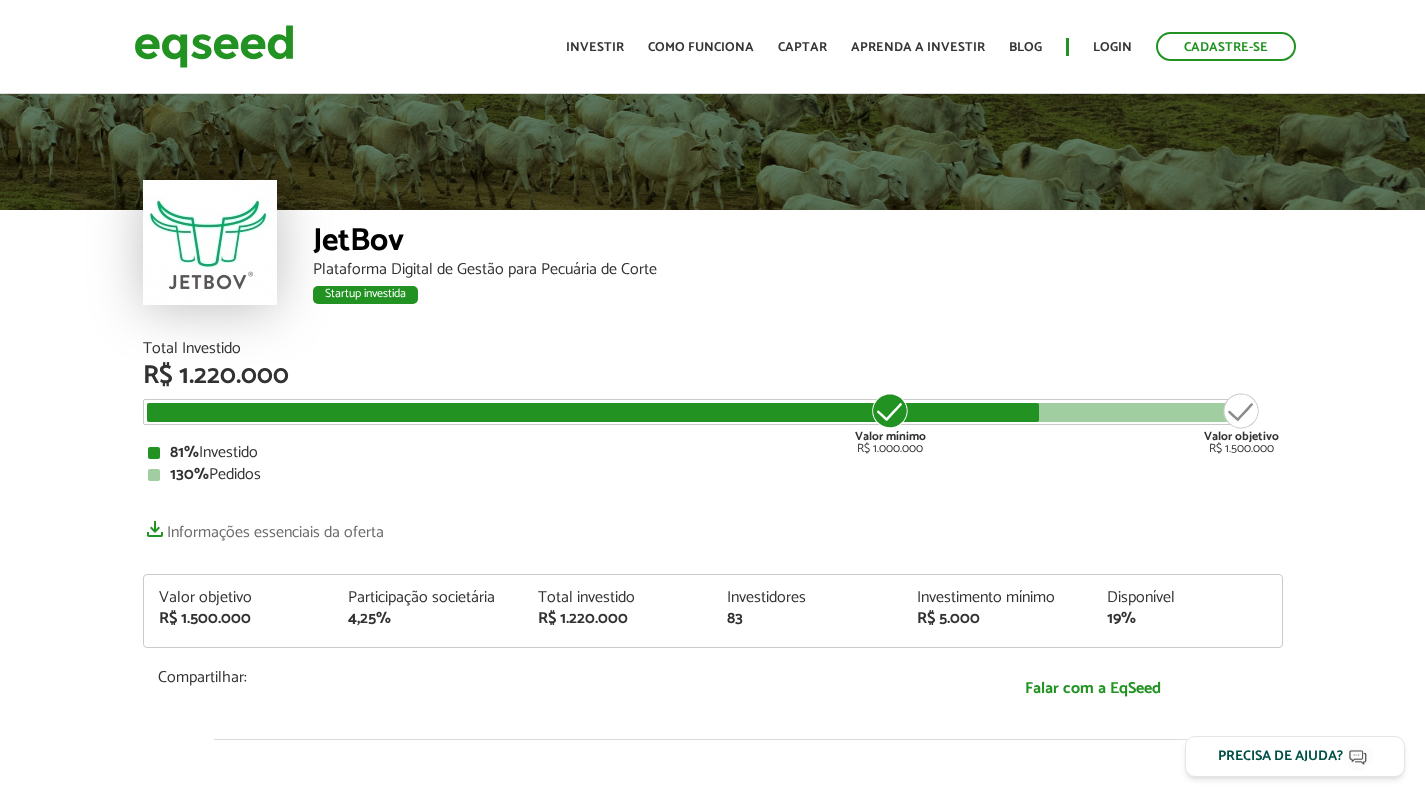 scroll, scrollTop: 0, scrollLeft: 0, axis: both 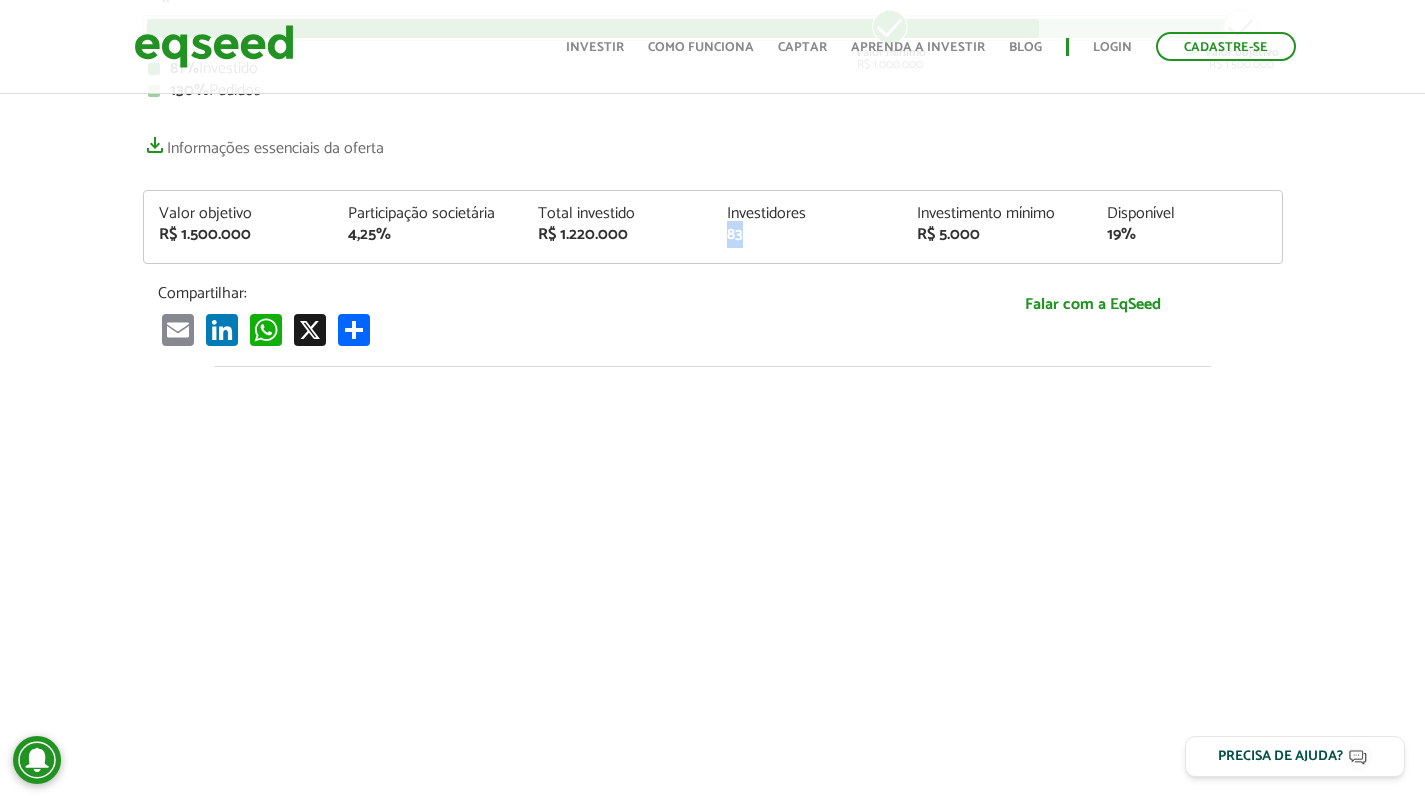 drag, startPoint x: 777, startPoint y: 233, endPoint x: 720, endPoint y: 234, distance: 57.00877 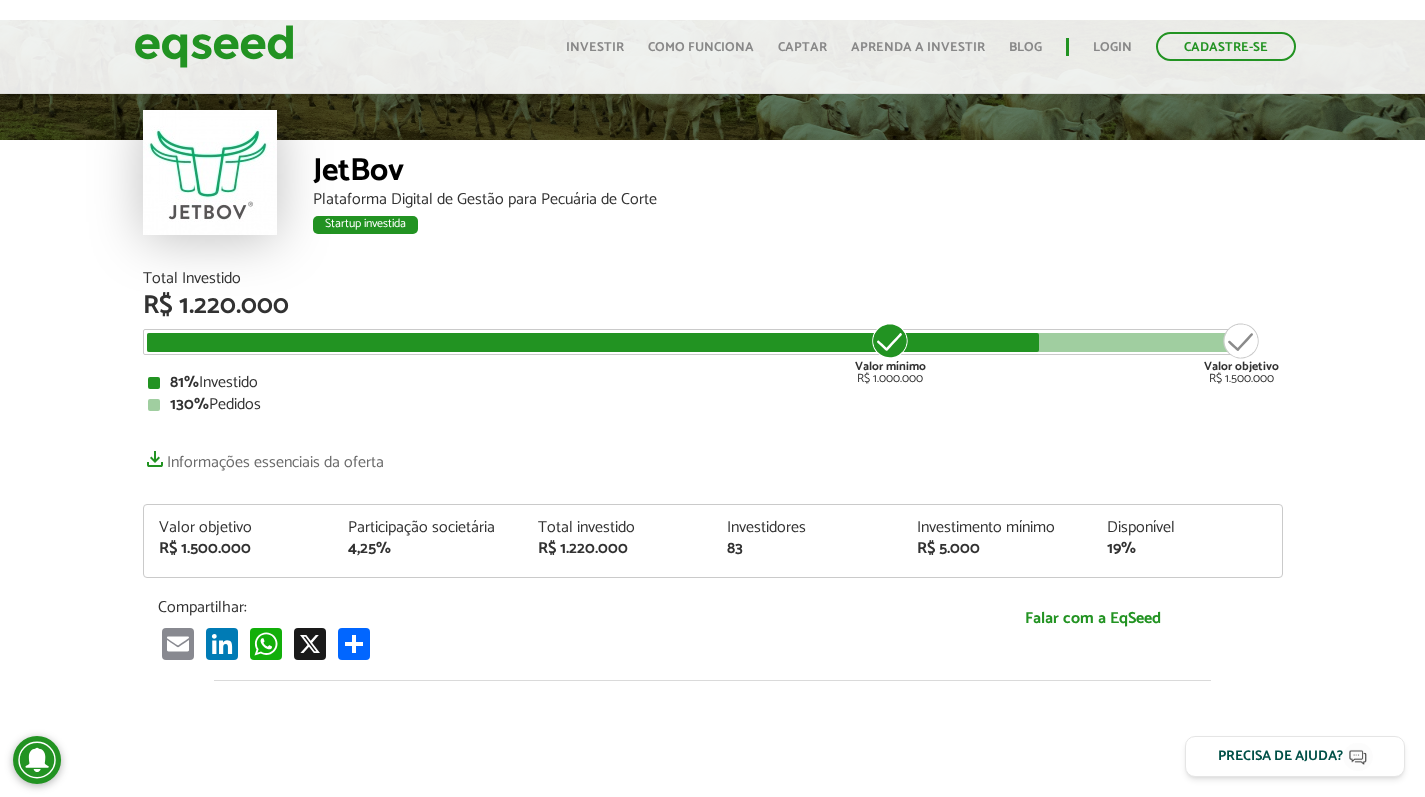 scroll, scrollTop: 0, scrollLeft: 0, axis: both 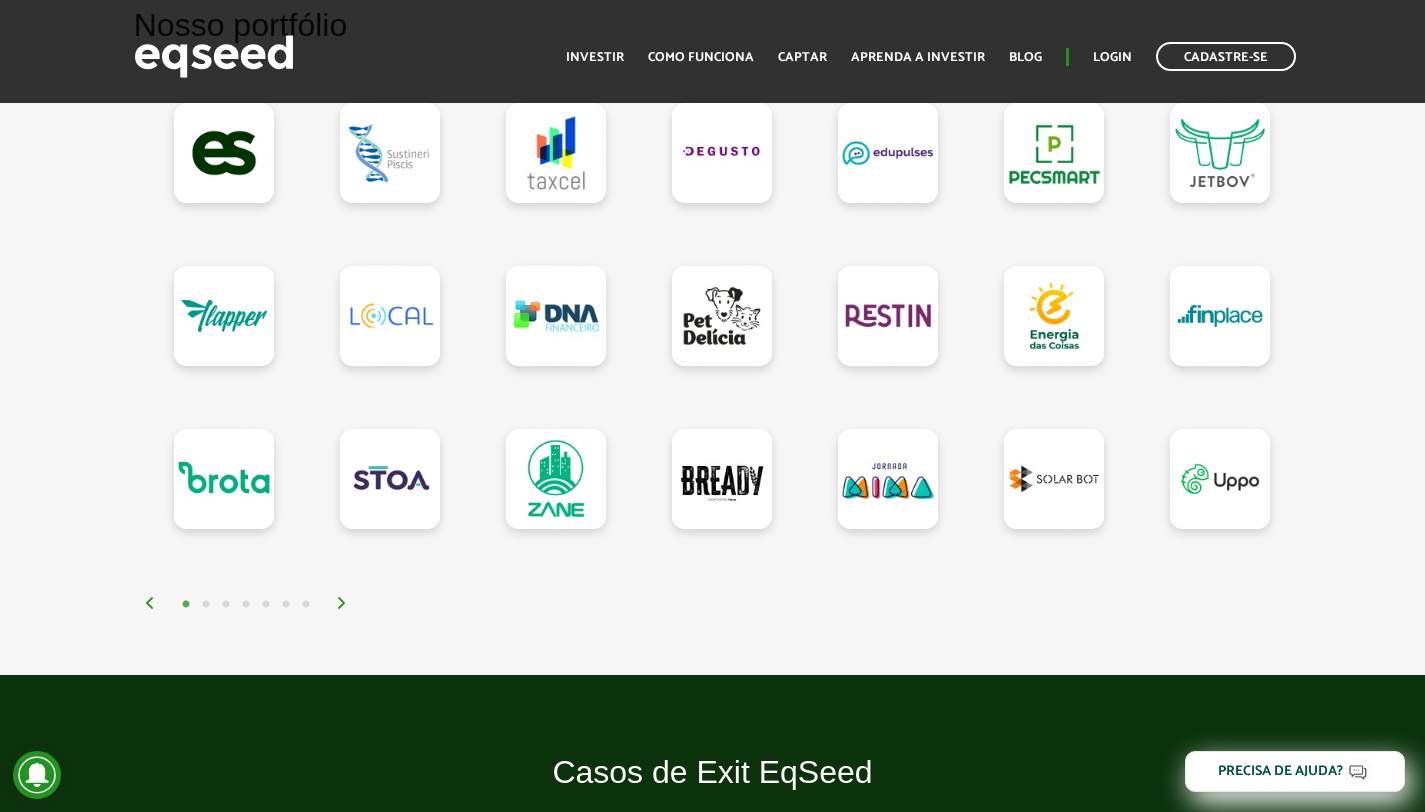 click at bounding box center (342, 603) 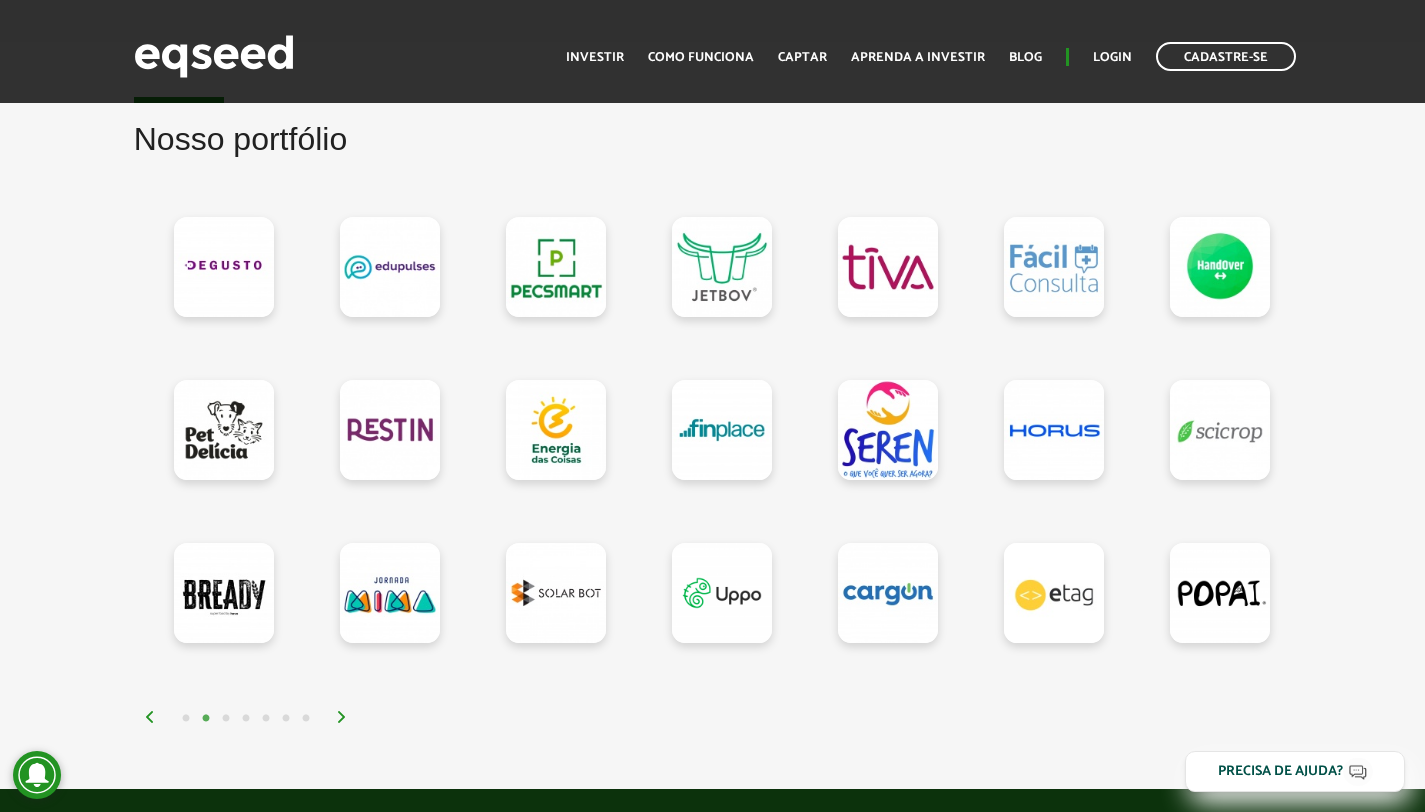 scroll, scrollTop: 1742, scrollLeft: 0, axis: vertical 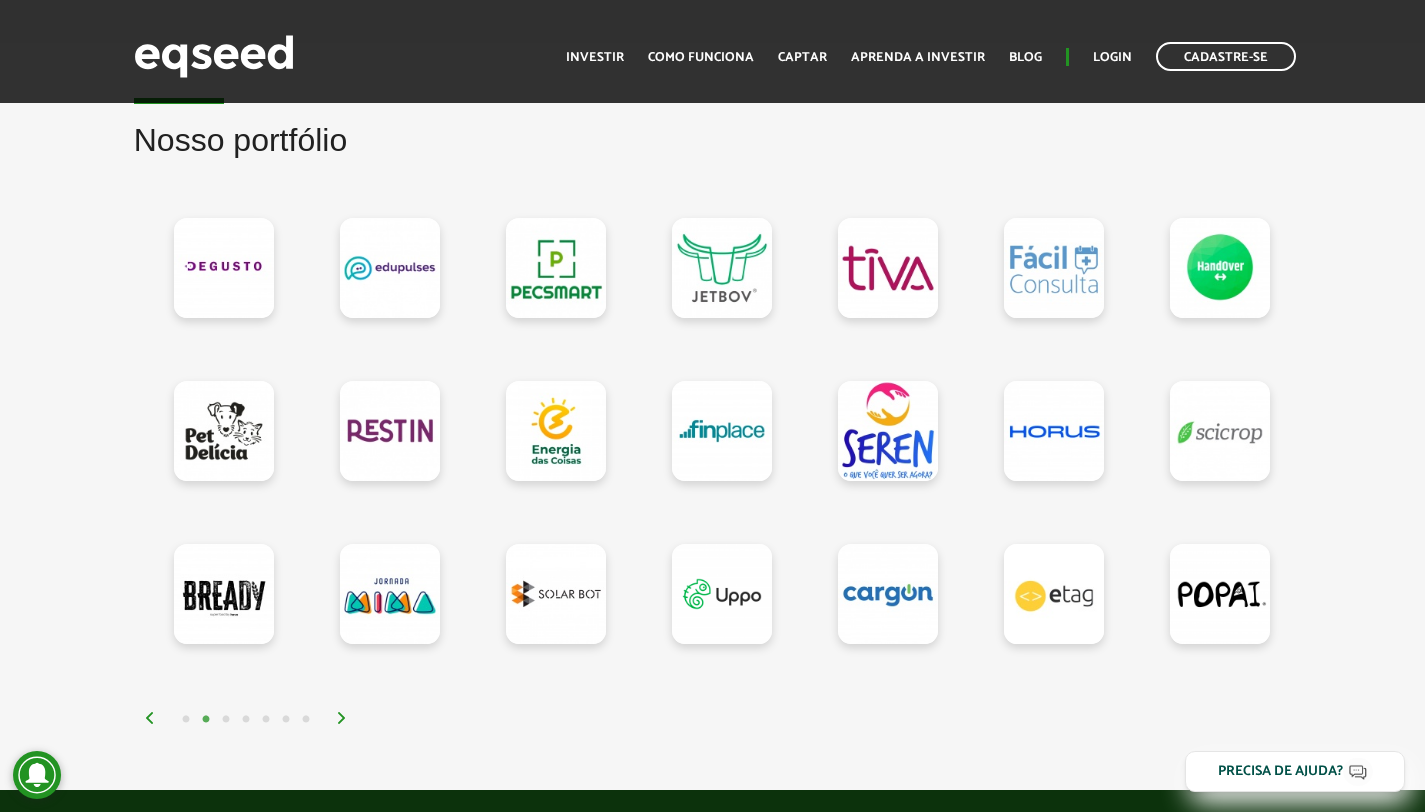 click at bounding box center [342, 718] 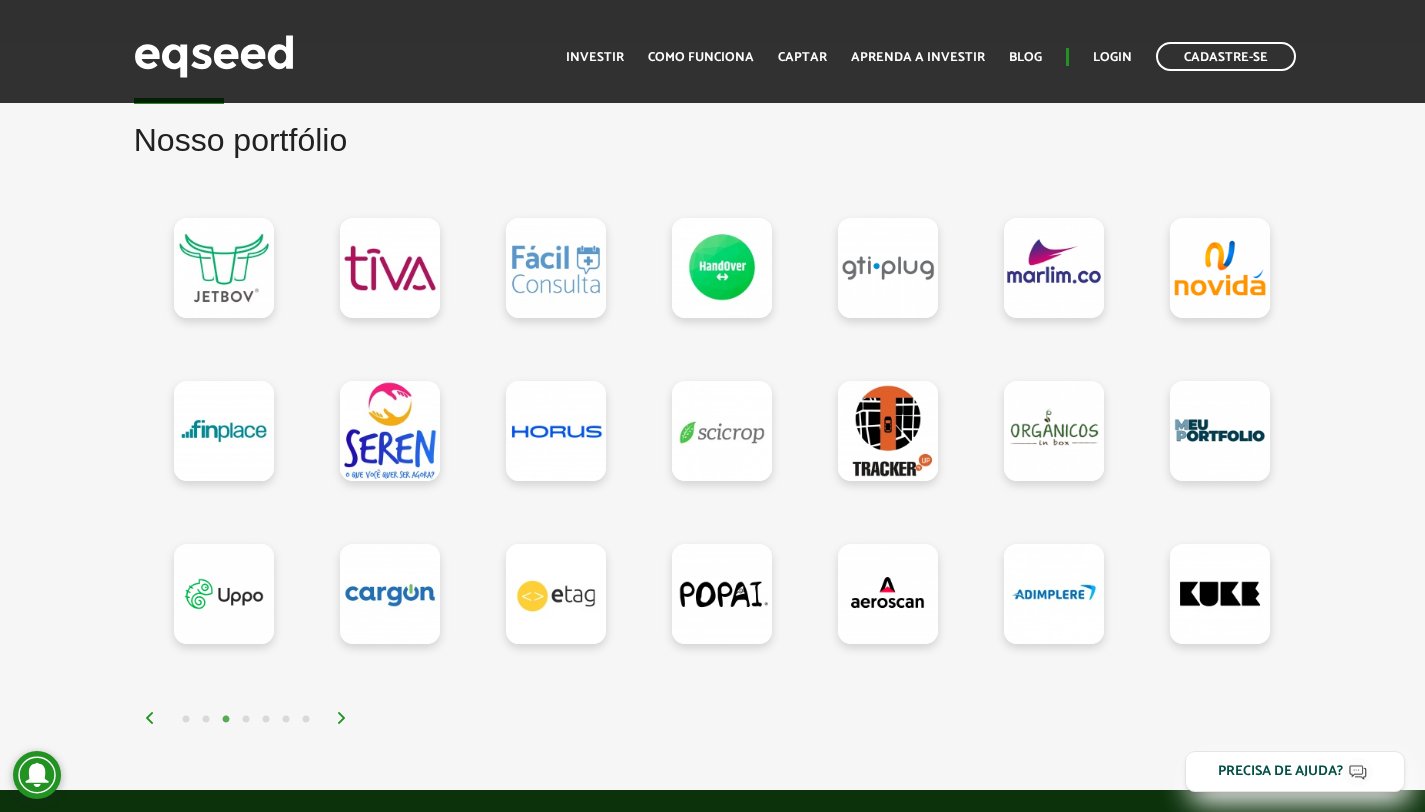 click at bounding box center [342, 718] 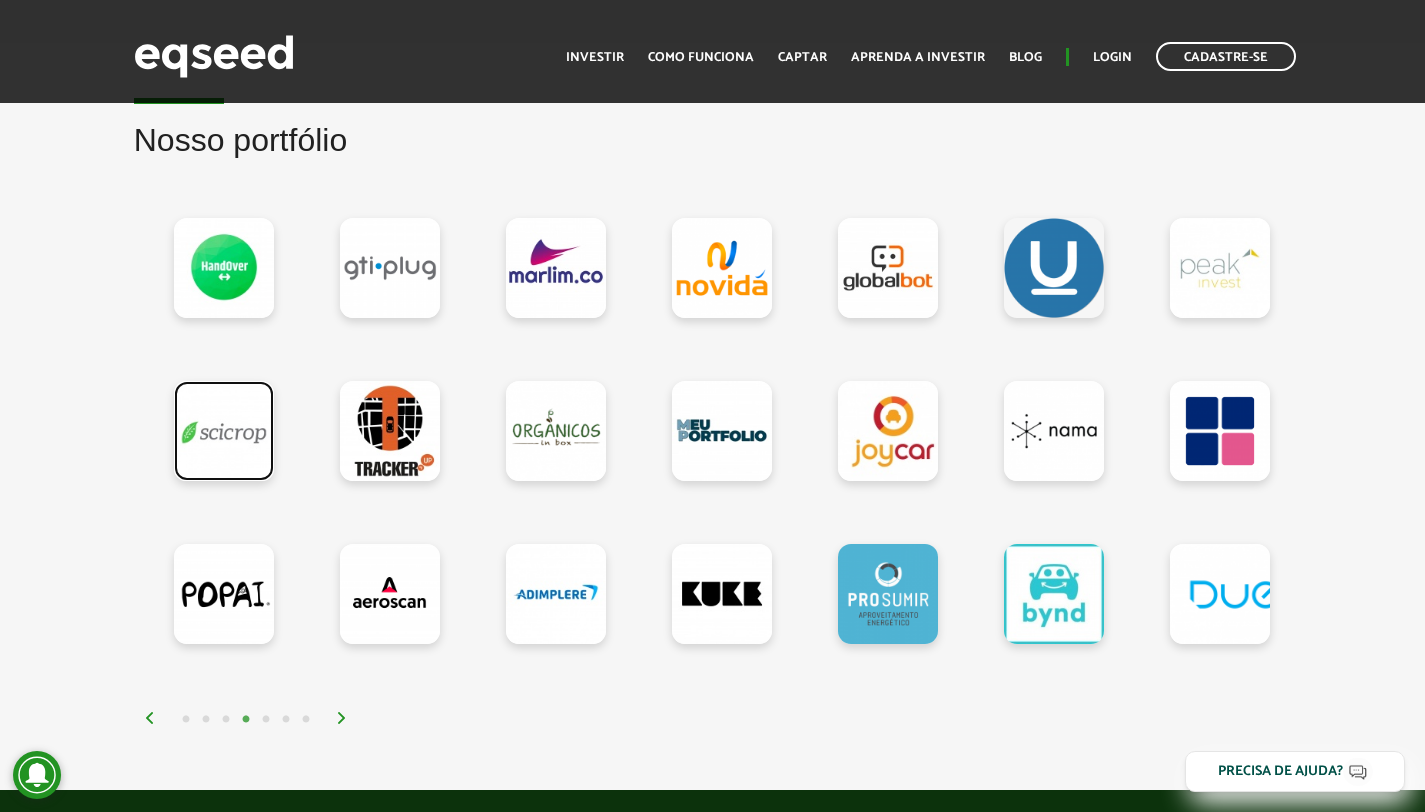 click at bounding box center (224, 431) 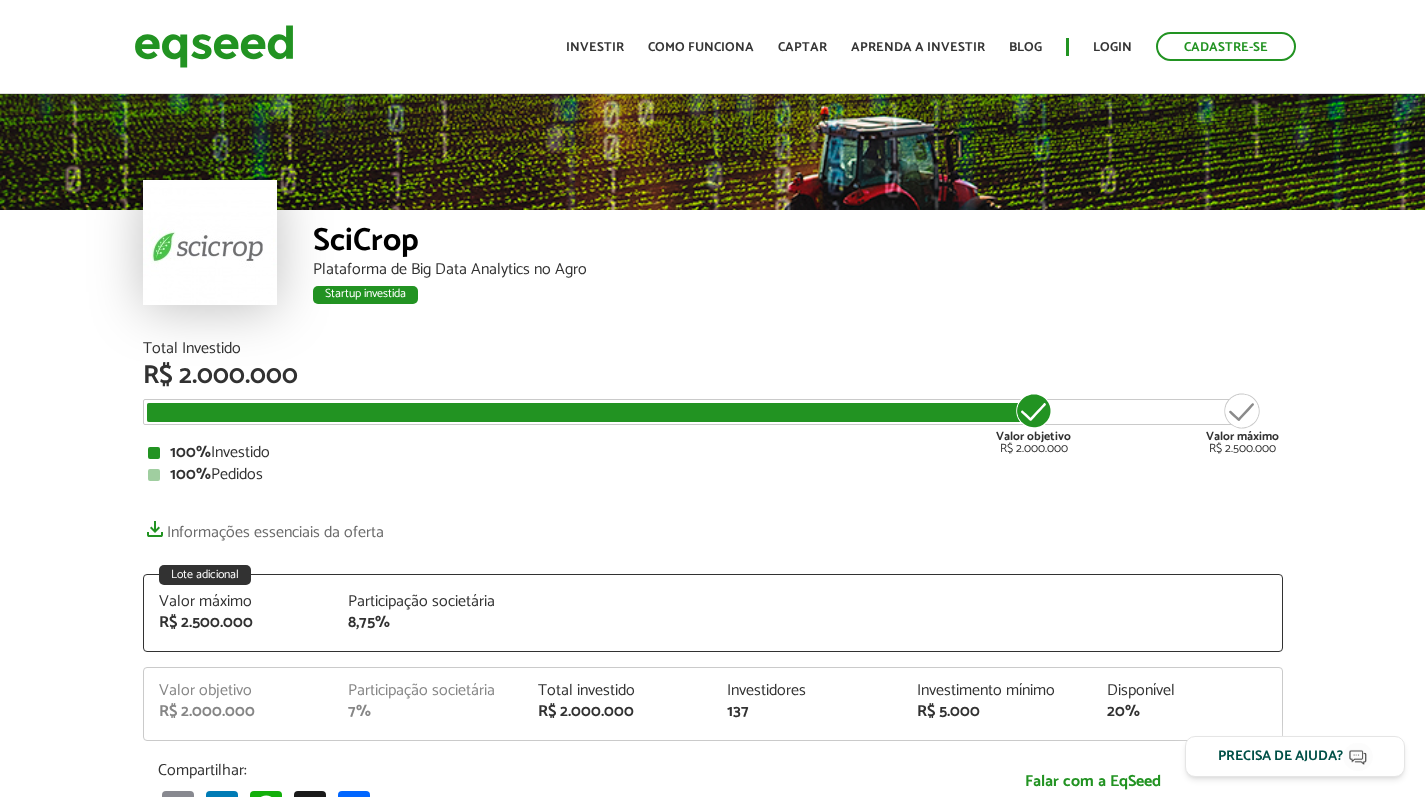 scroll, scrollTop: 0, scrollLeft: 0, axis: both 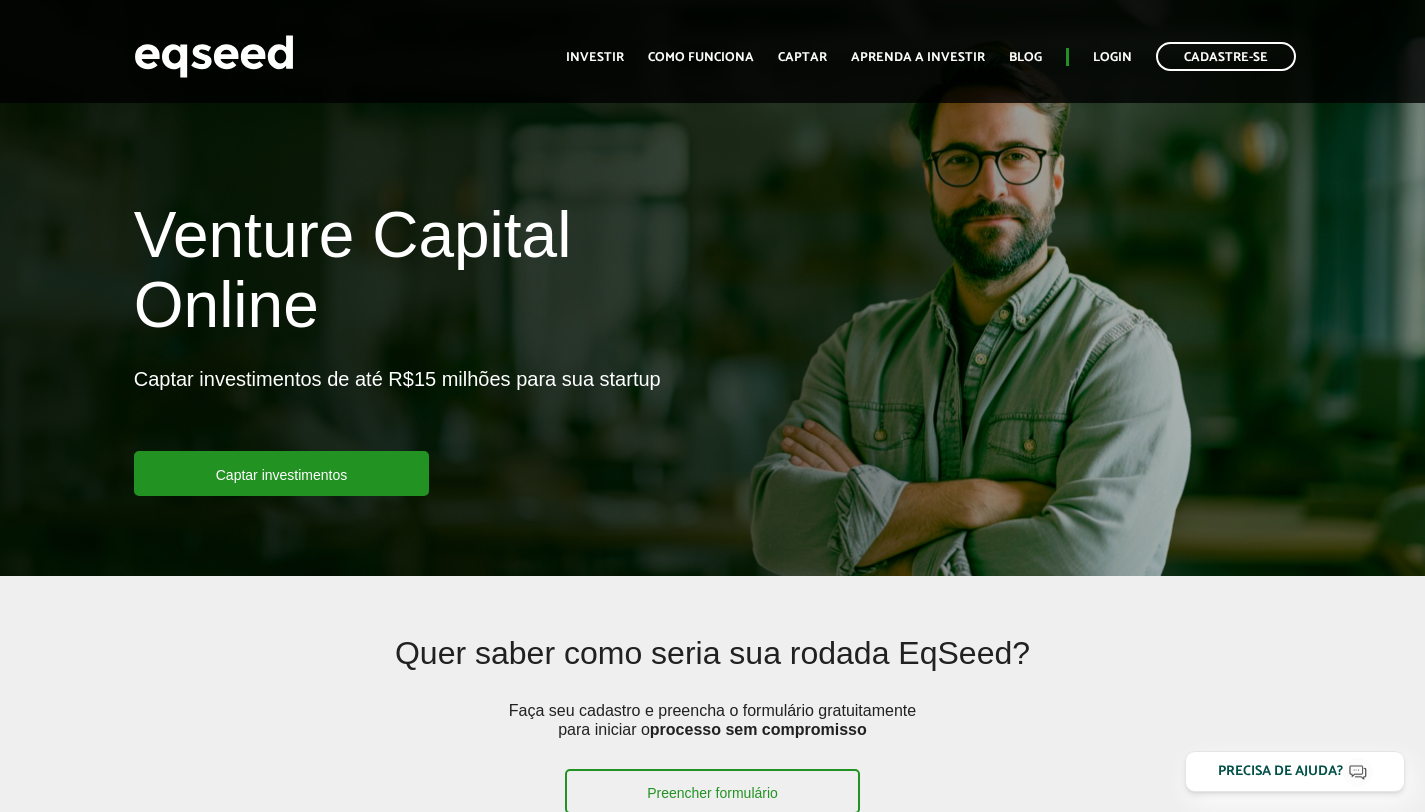 click at bounding box center [342, 2460] 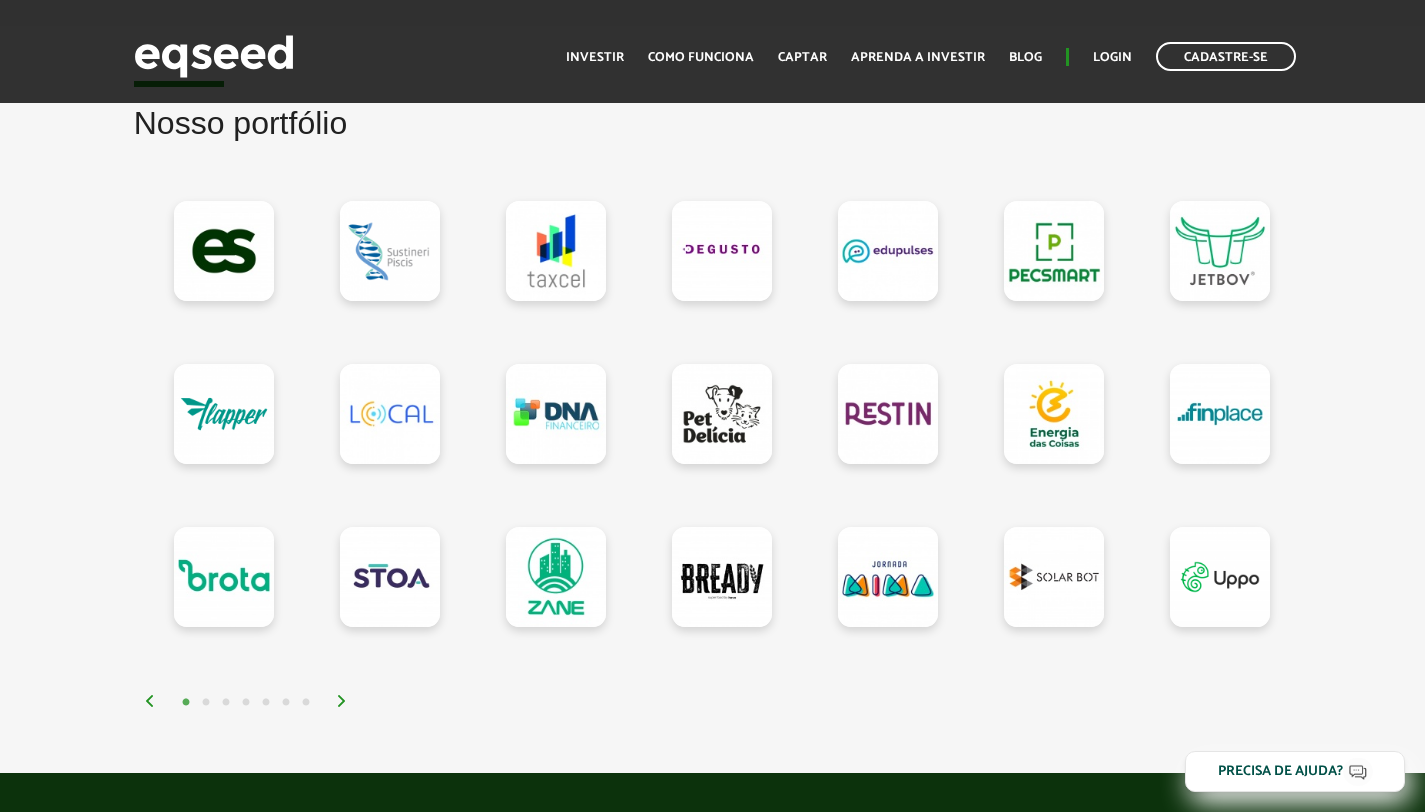 click at bounding box center [342, 701] 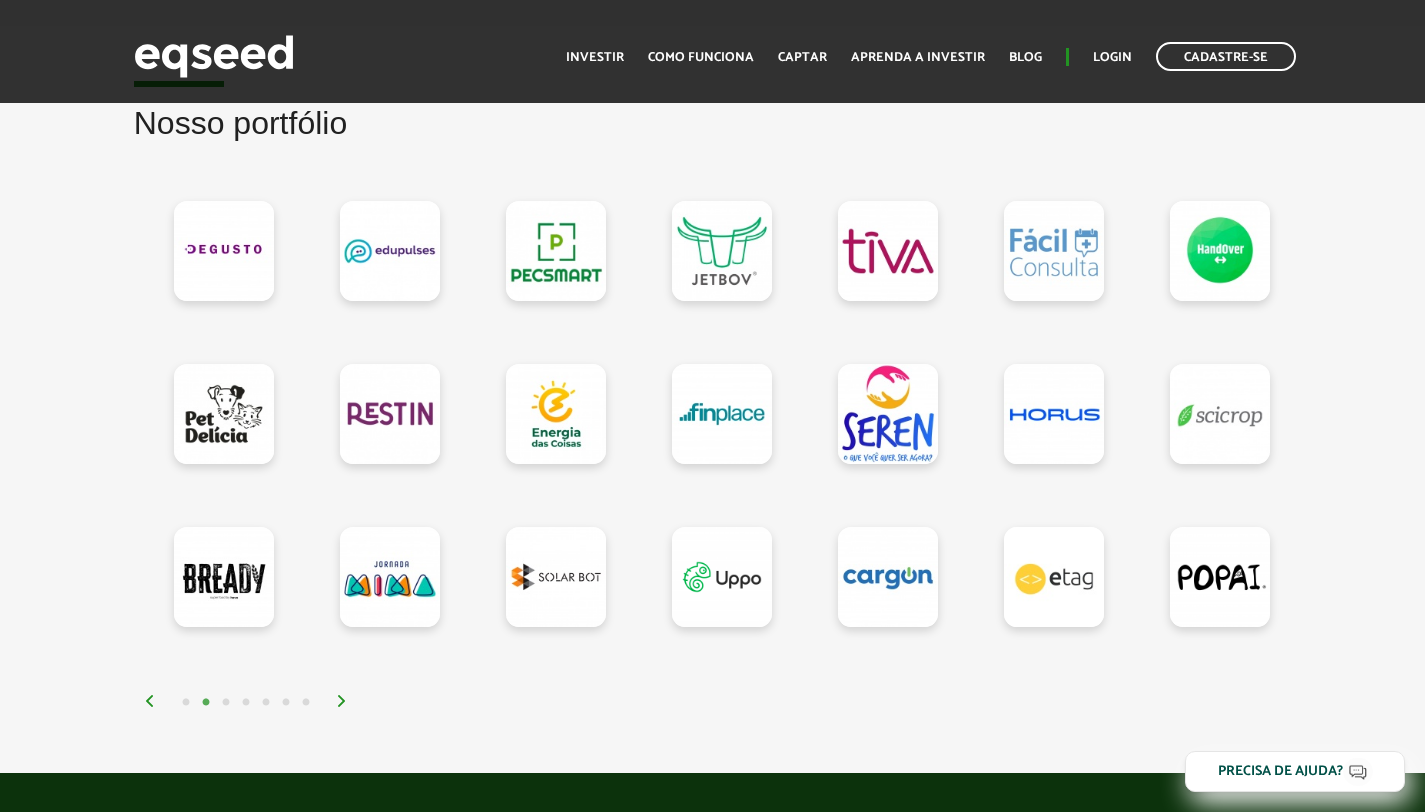 click at bounding box center [342, 701] 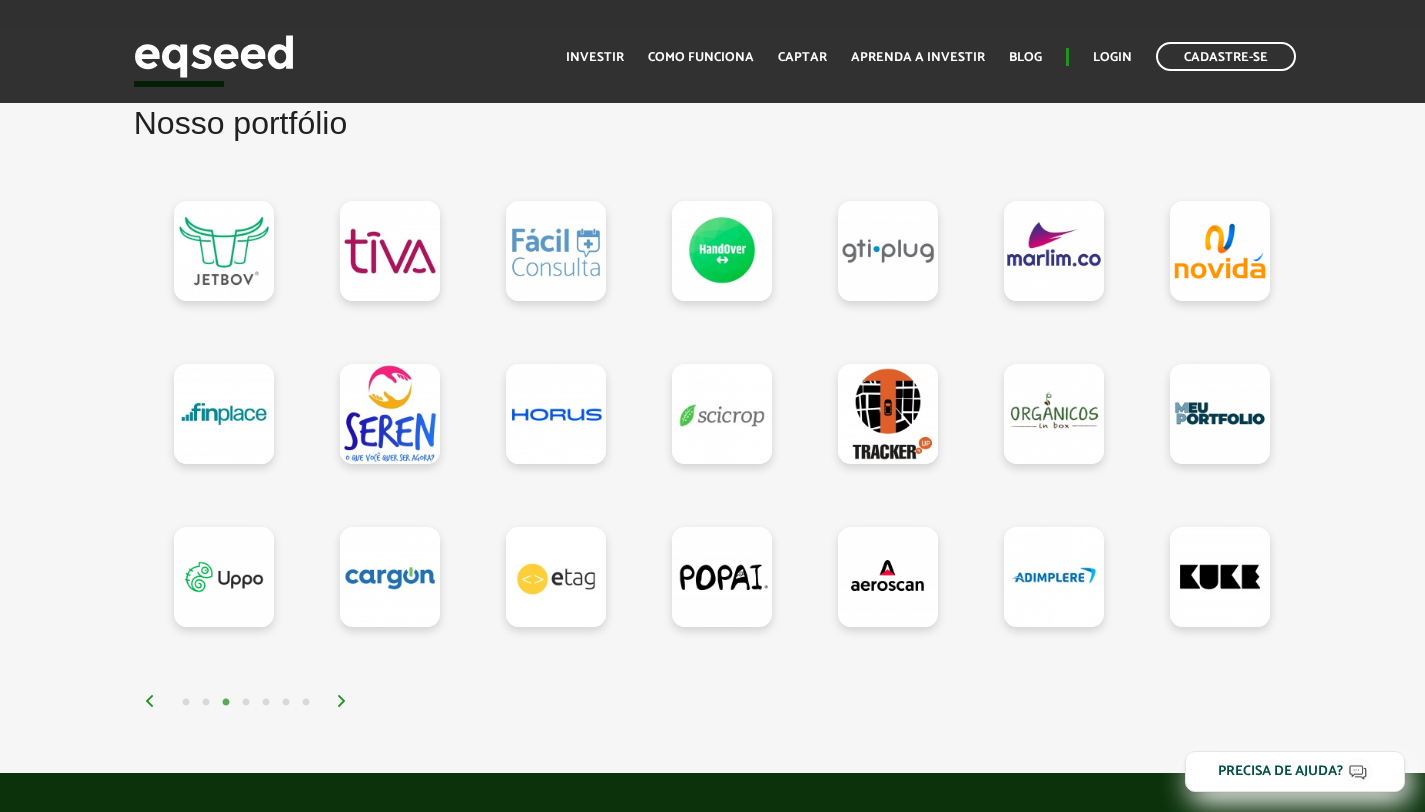 click at bounding box center [342, 701] 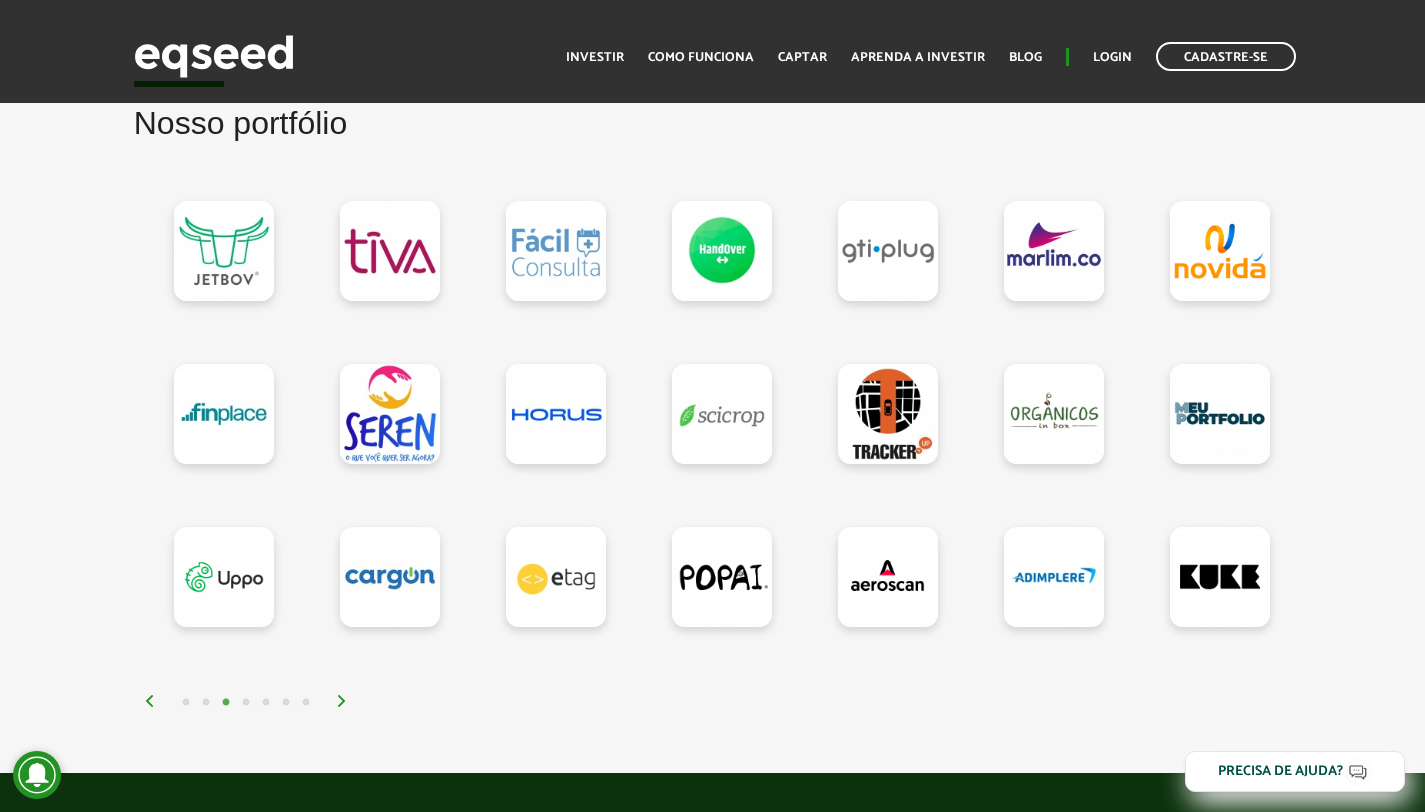 click at bounding box center (342, 701) 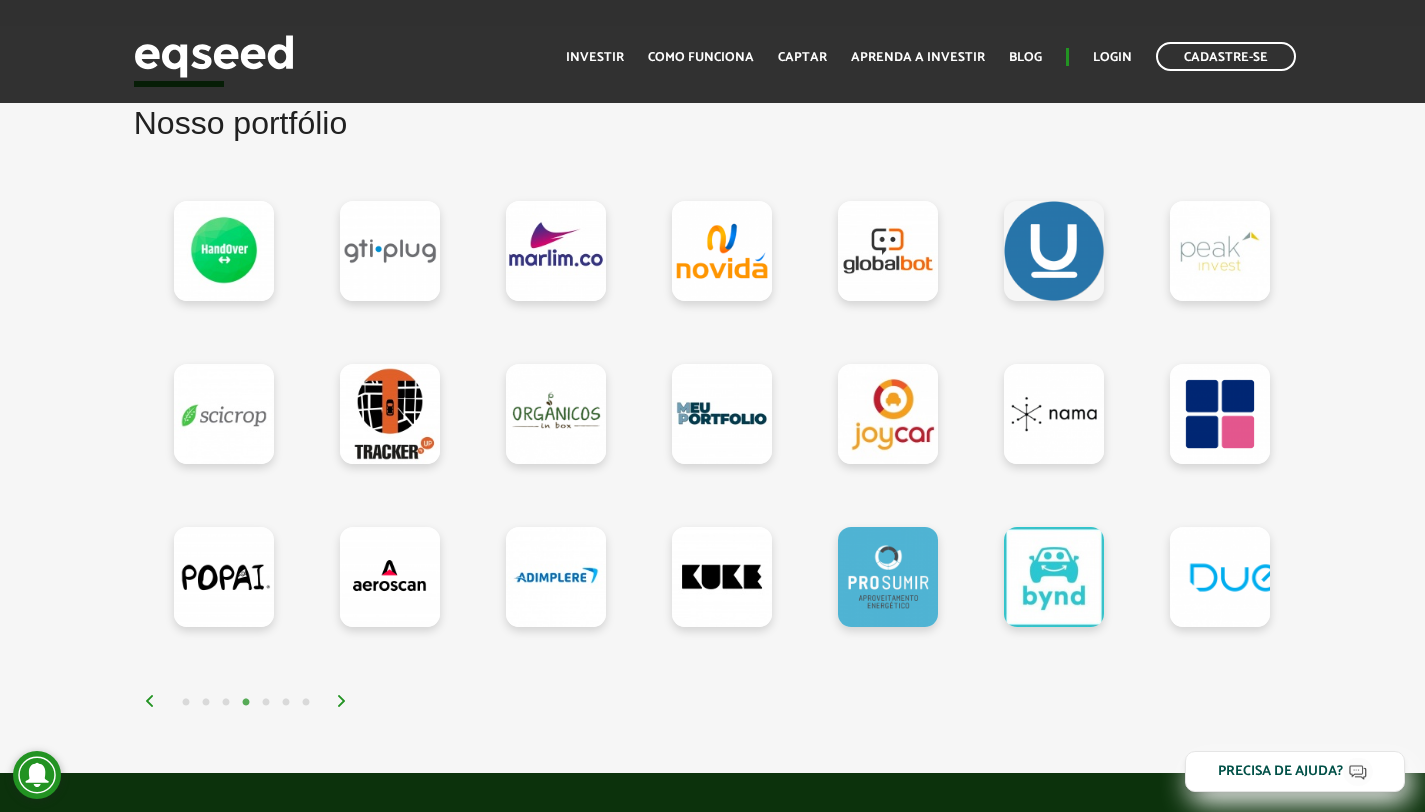 click at bounding box center (342, 701) 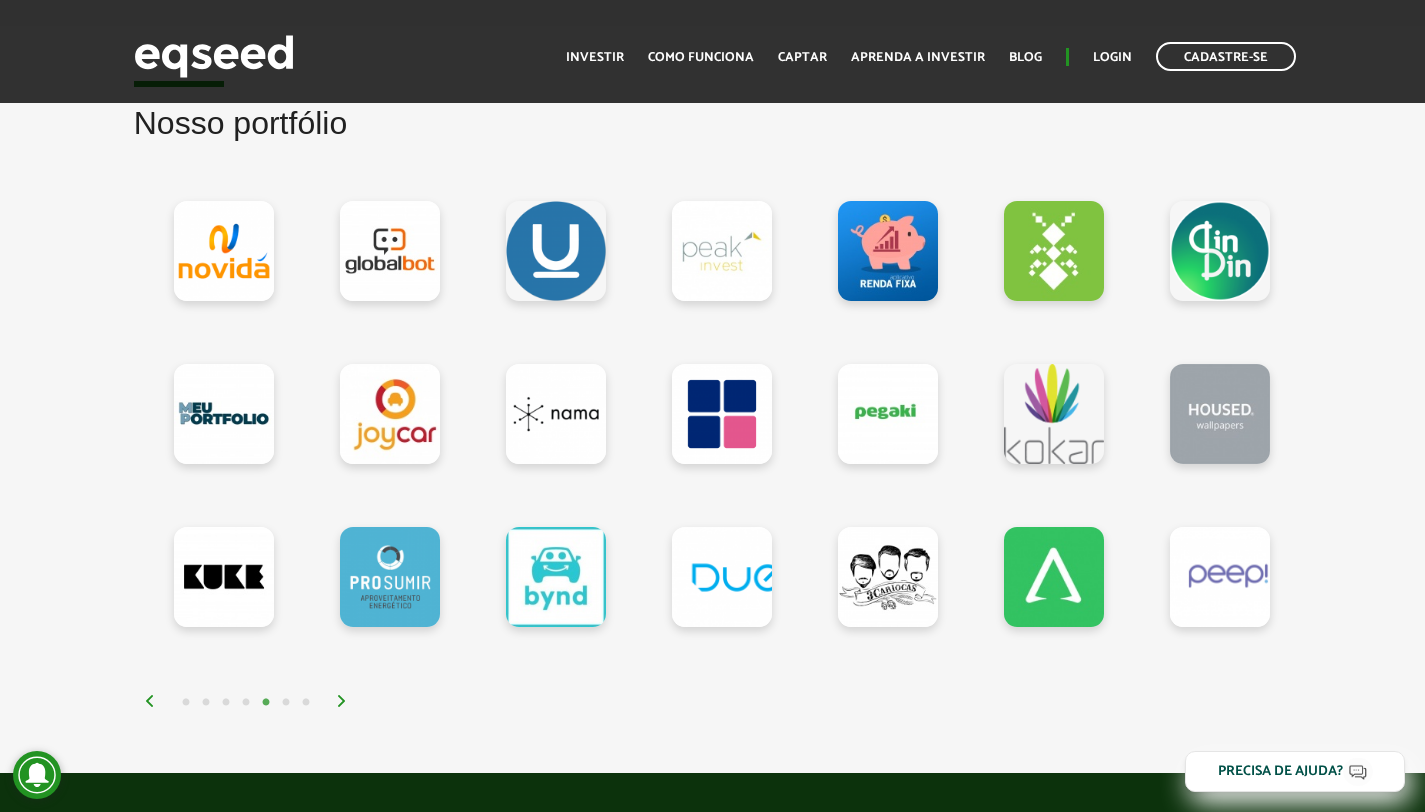 click at bounding box center (342, 701) 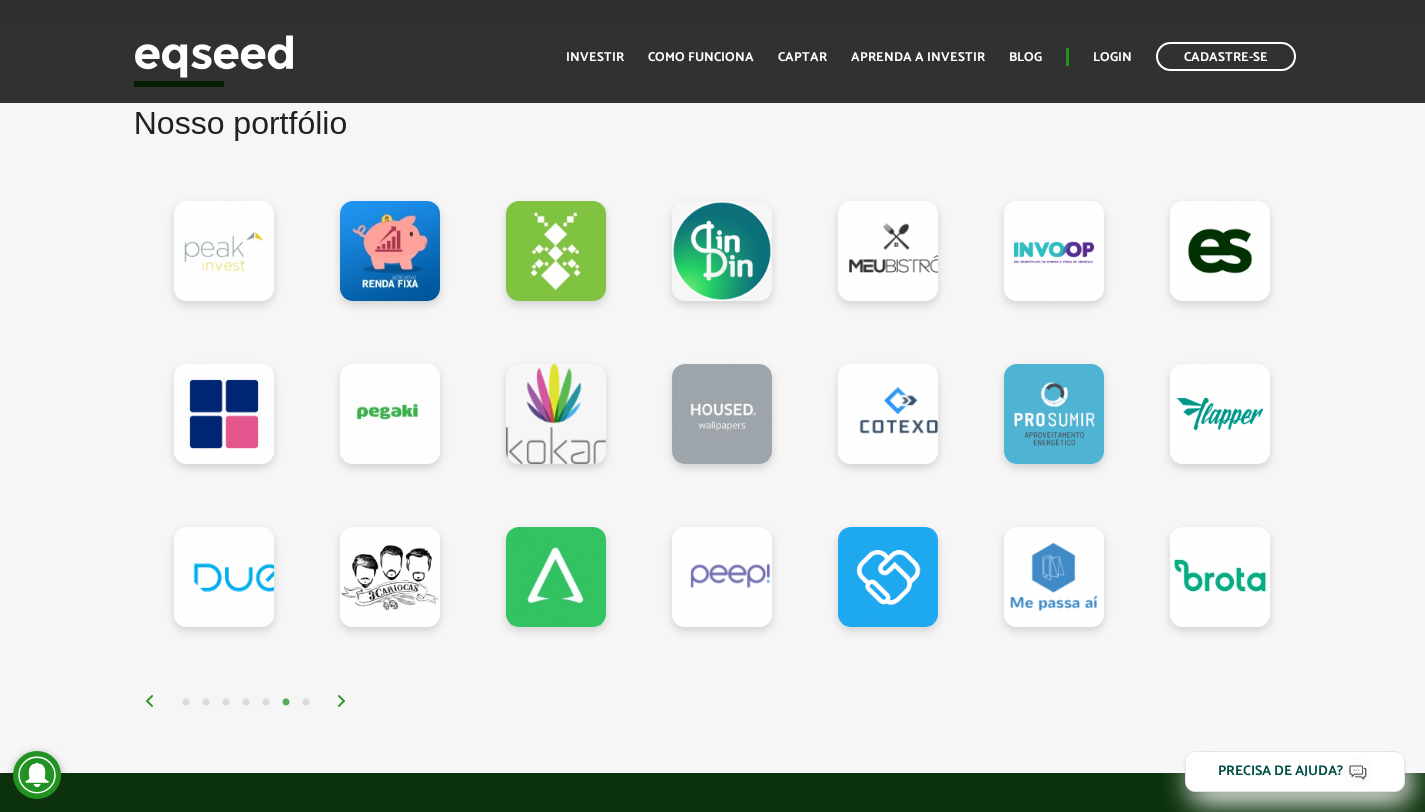 click at bounding box center (342, 701) 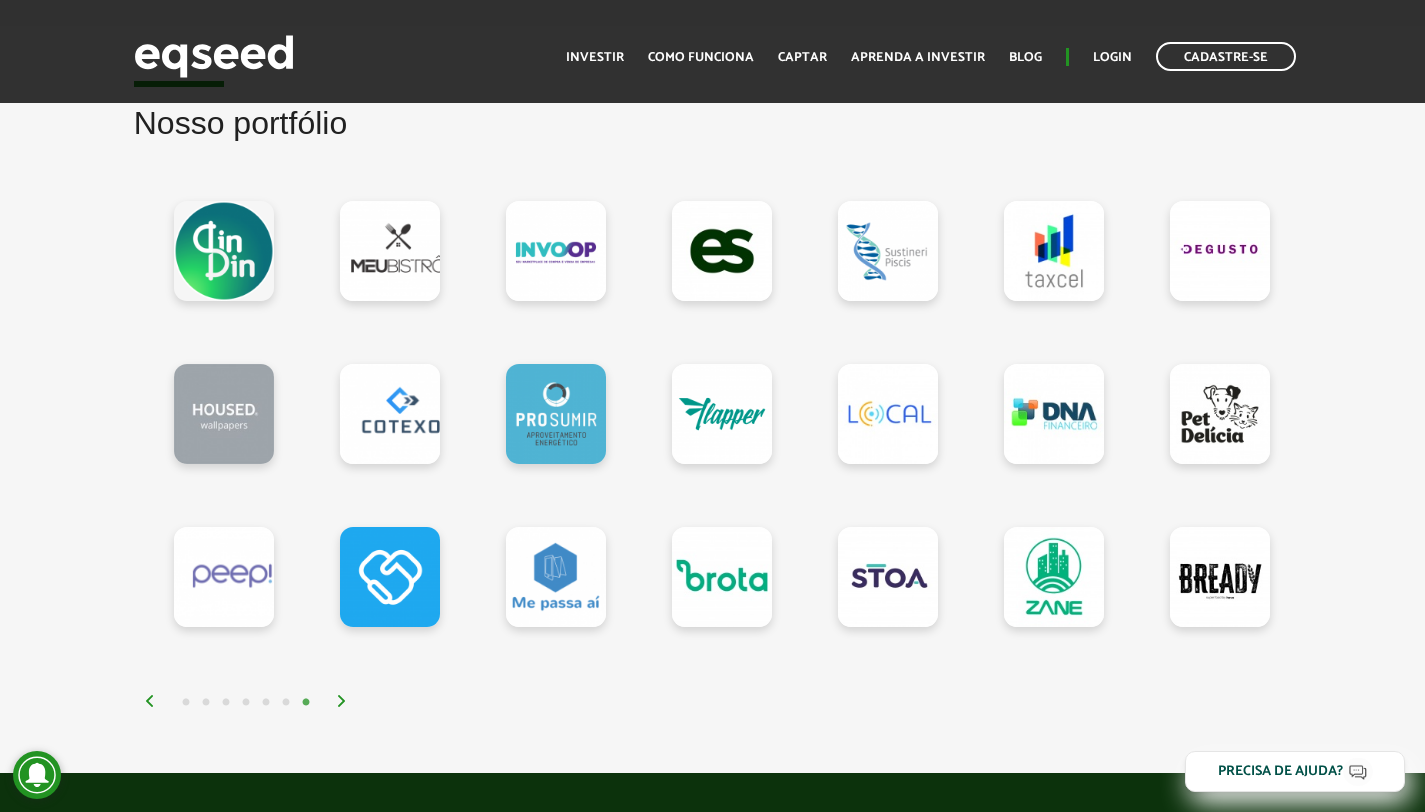 click at bounding box center [342, 701] 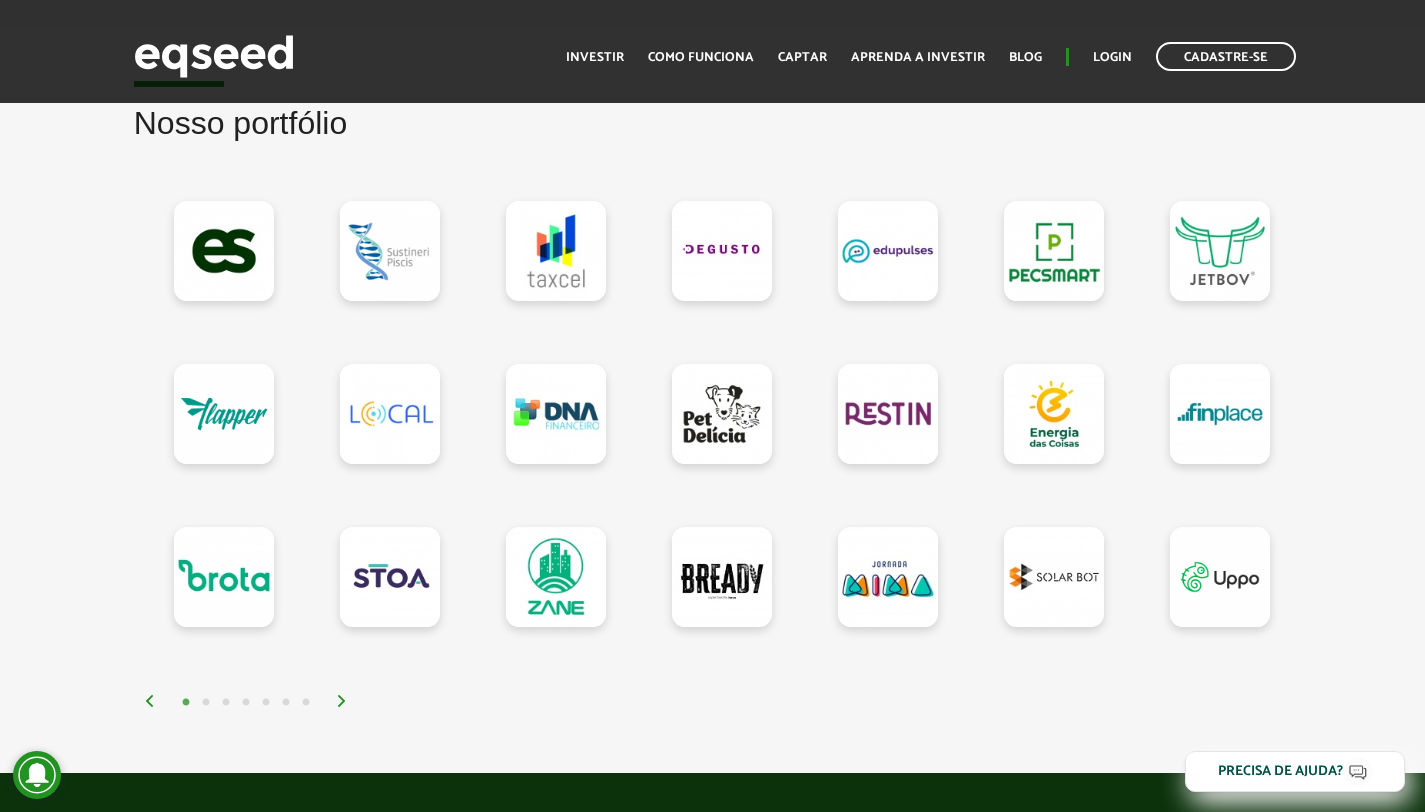 click at bounding box center (342, 701) 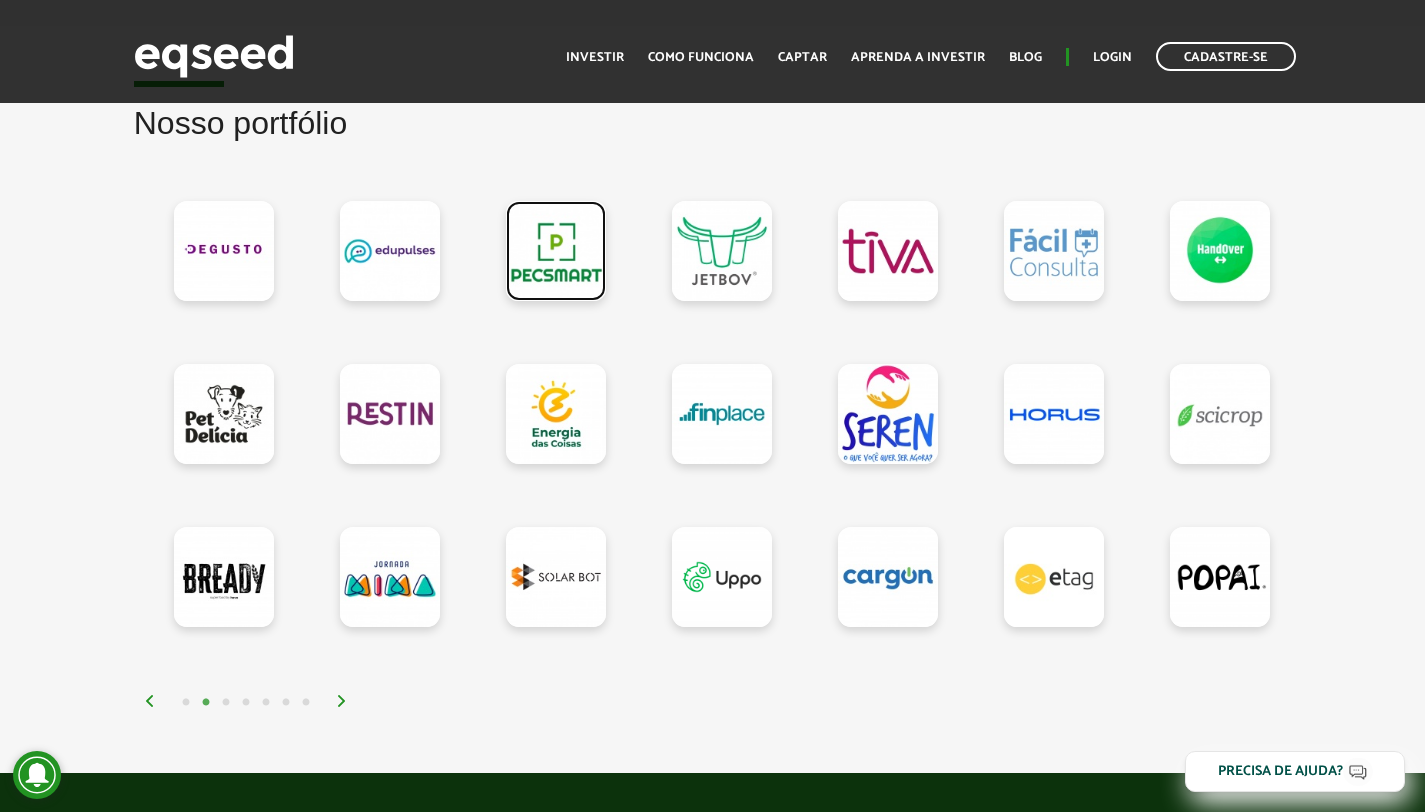 click at bounding box center (556, 251) 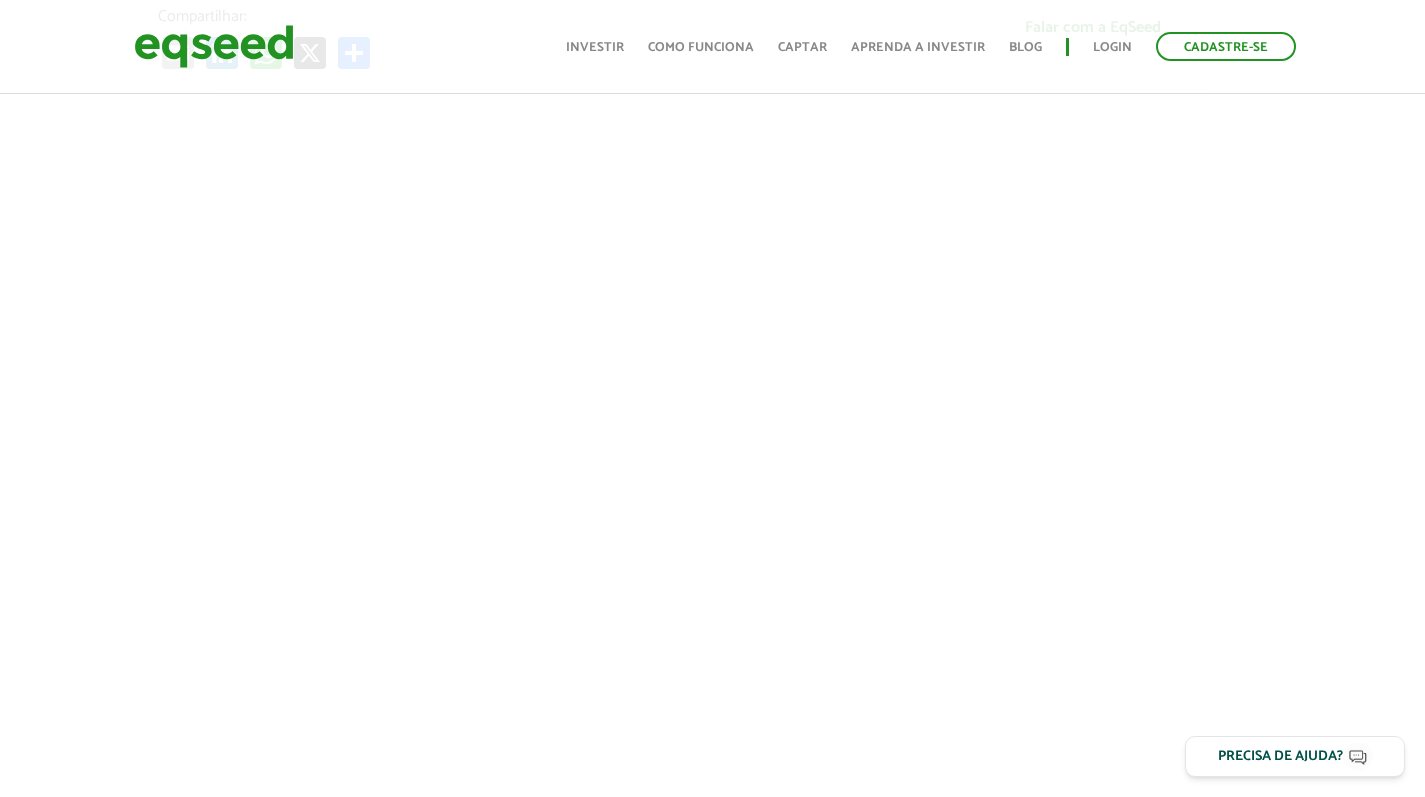 scroll, scrollTop: 754, scrollLeft: 0, axis: vertical 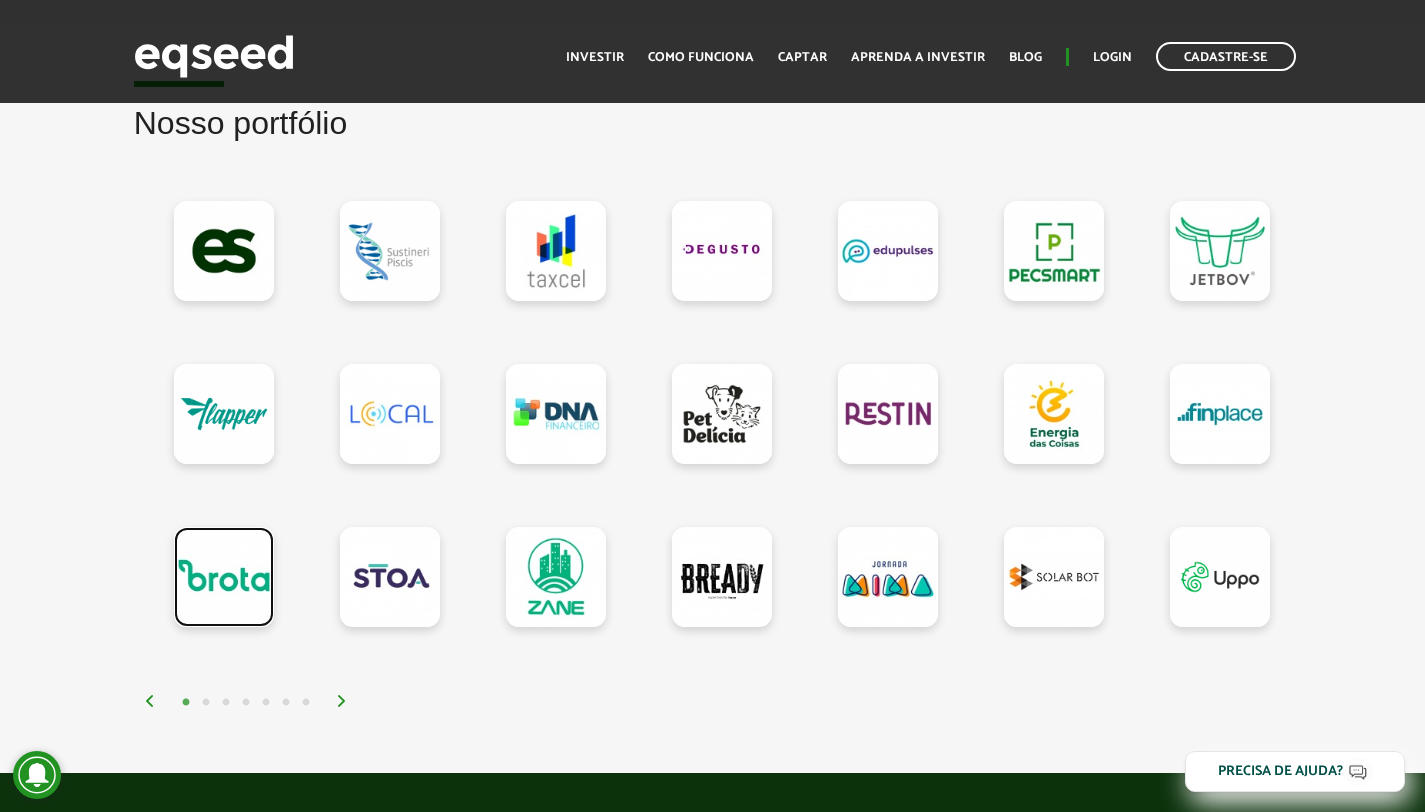 click at bounding box center (224, 577) 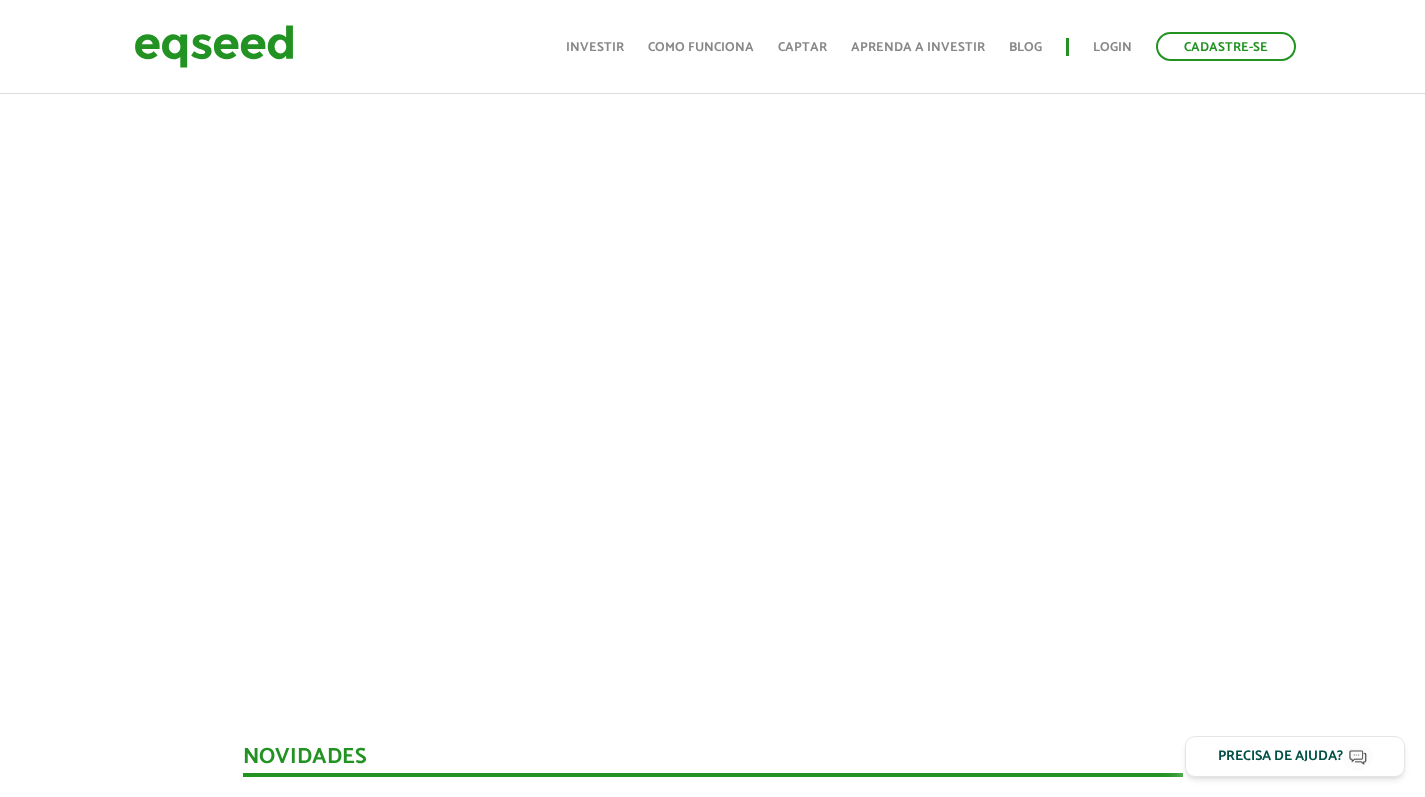 scroll, scrollTop: 859, scrollLeft: 0, axis: vertical 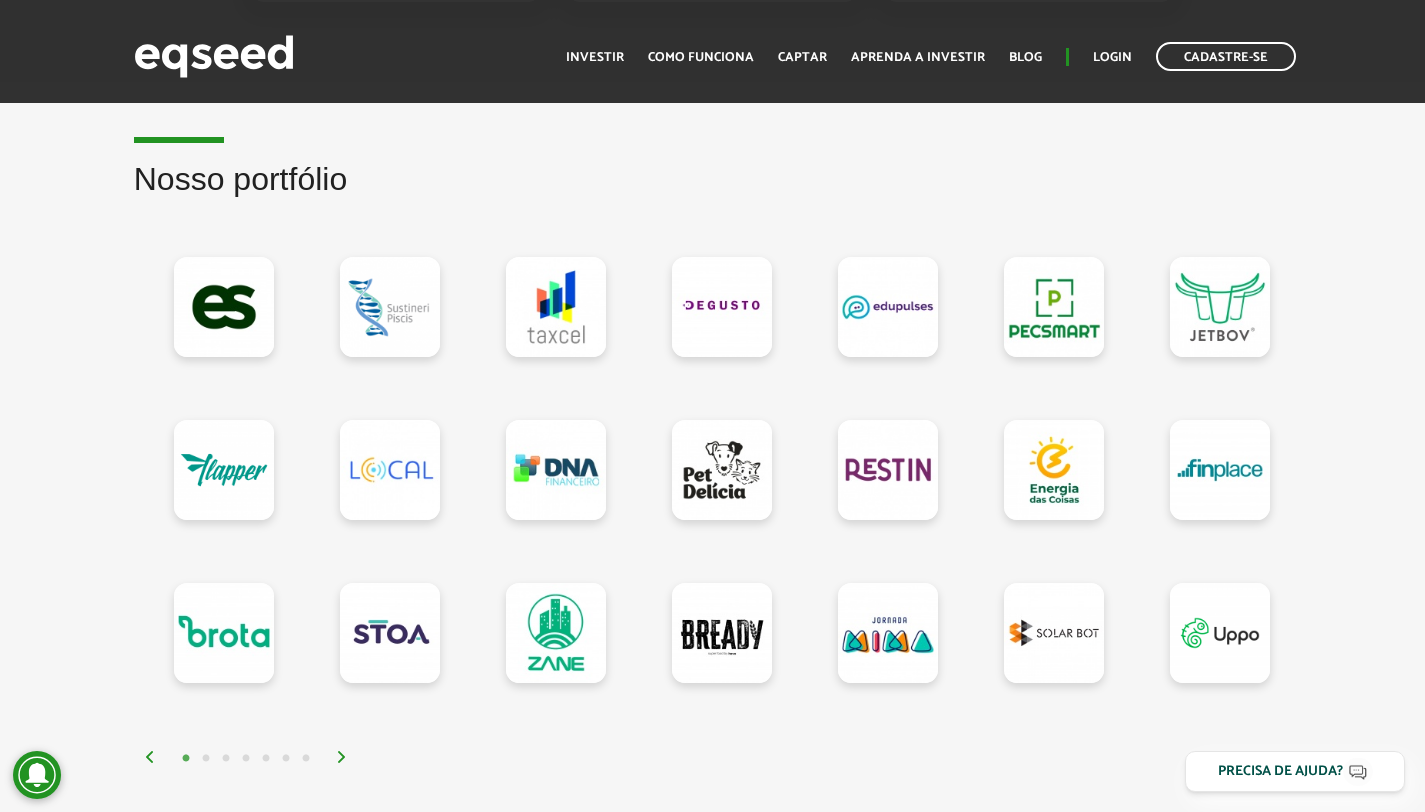 click at bounding box center (342, 757) 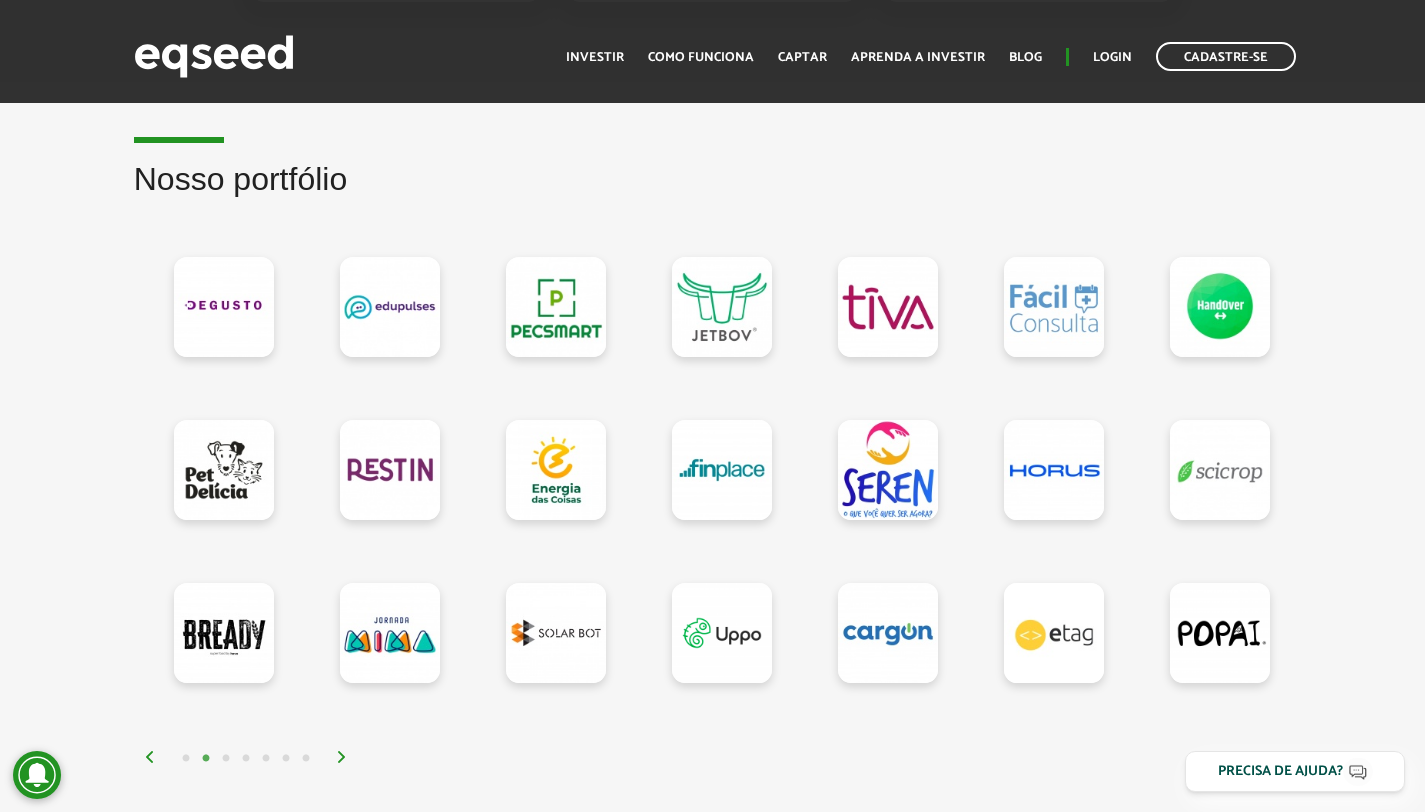click at bounding box center [342, 757] 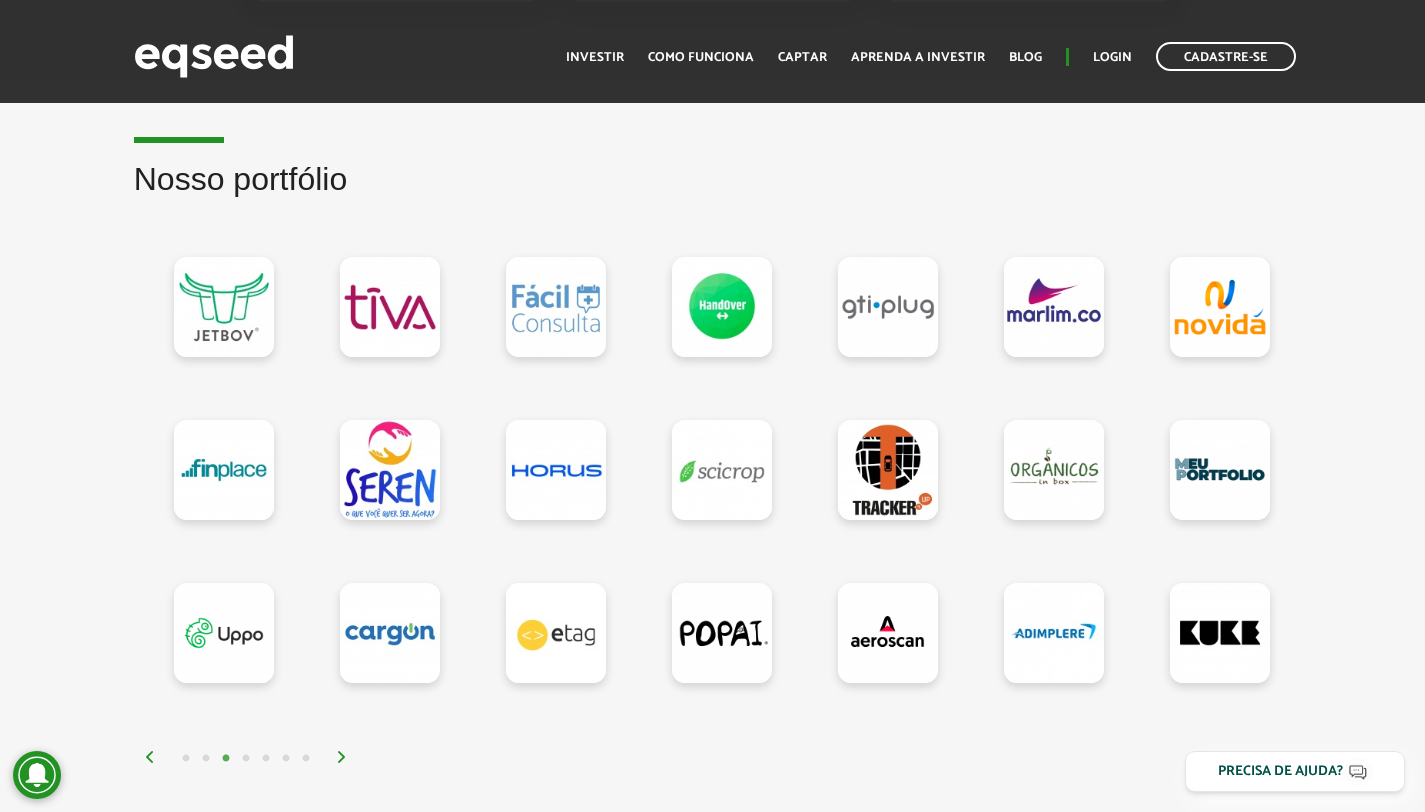 click at bounding box center [342, 757] 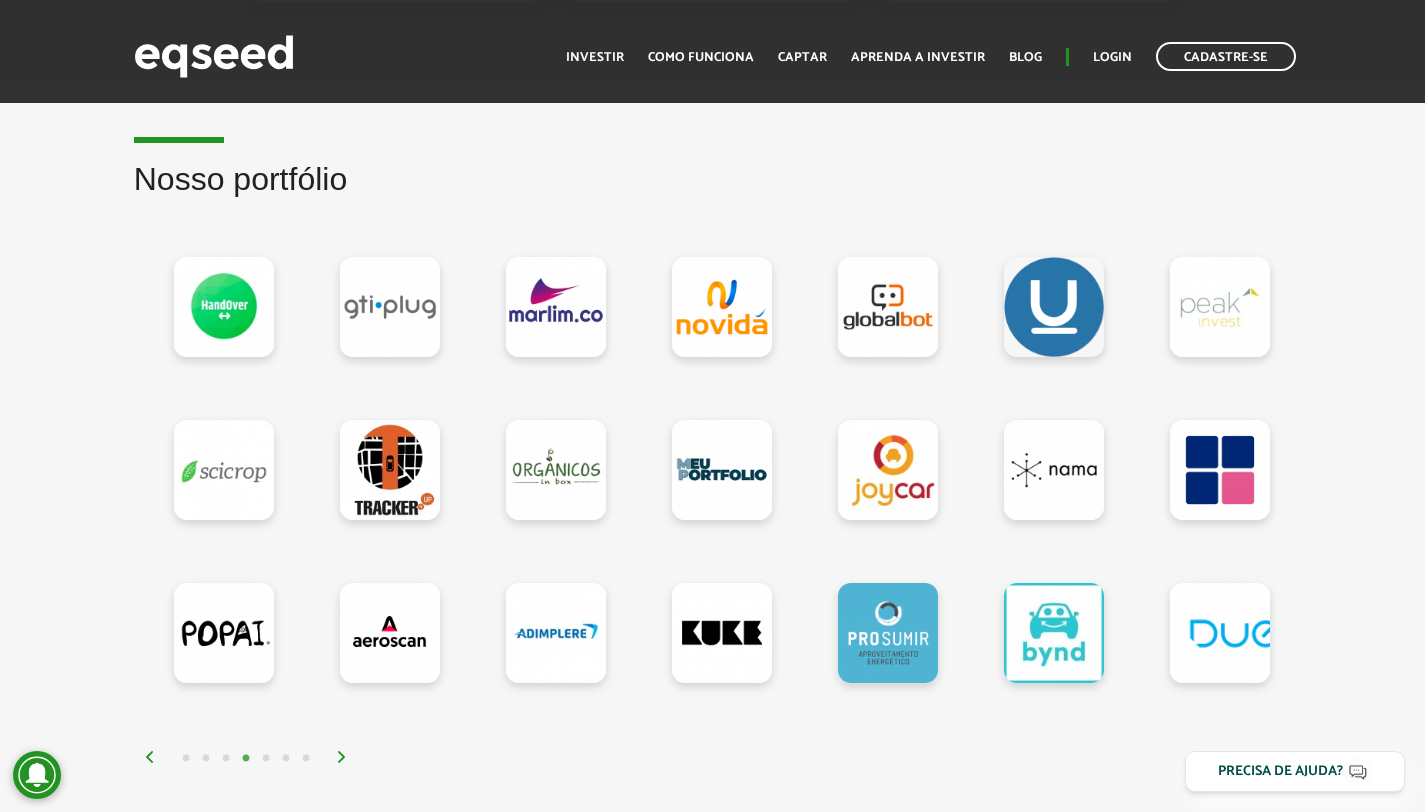 click at bounding box center [342, 757] 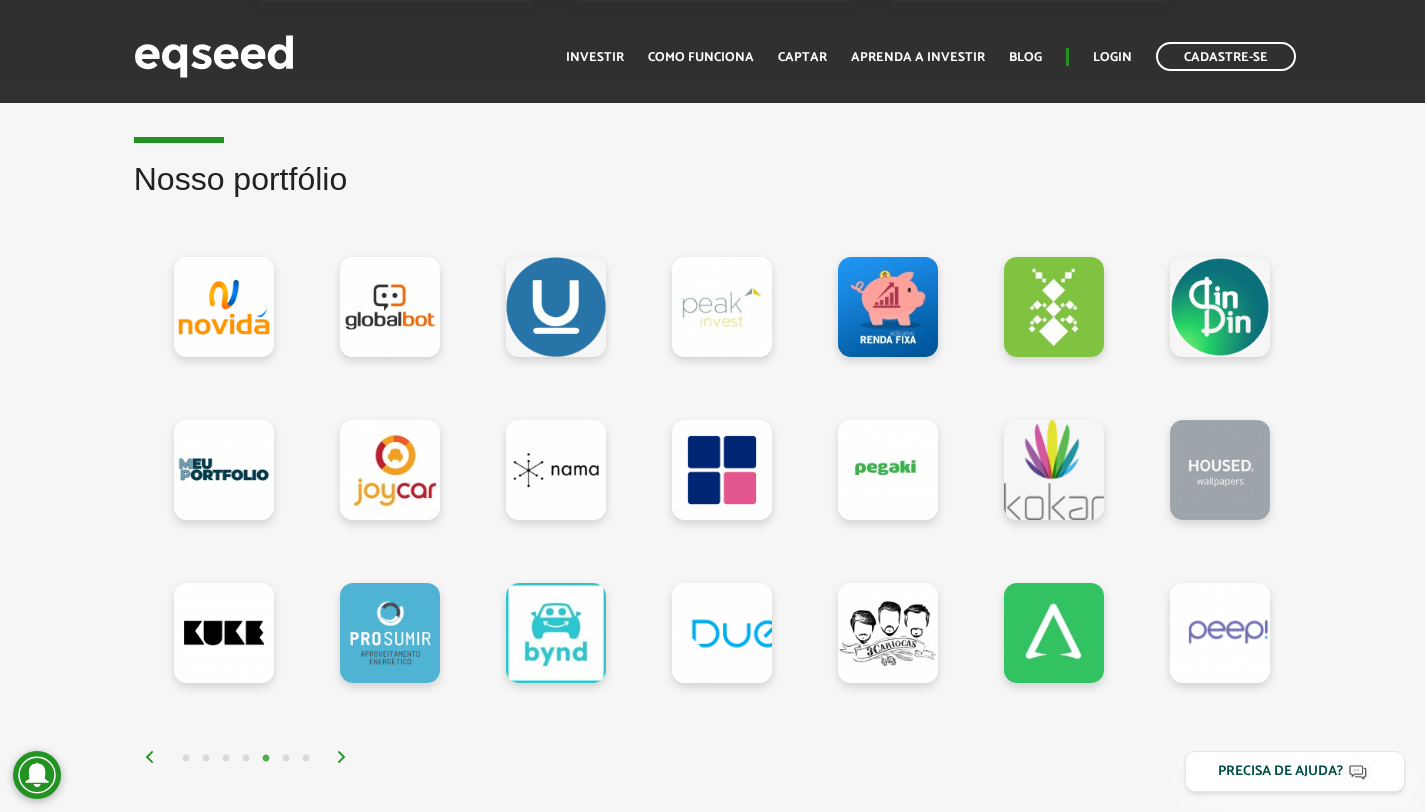 click at bounding box center (342, 757) 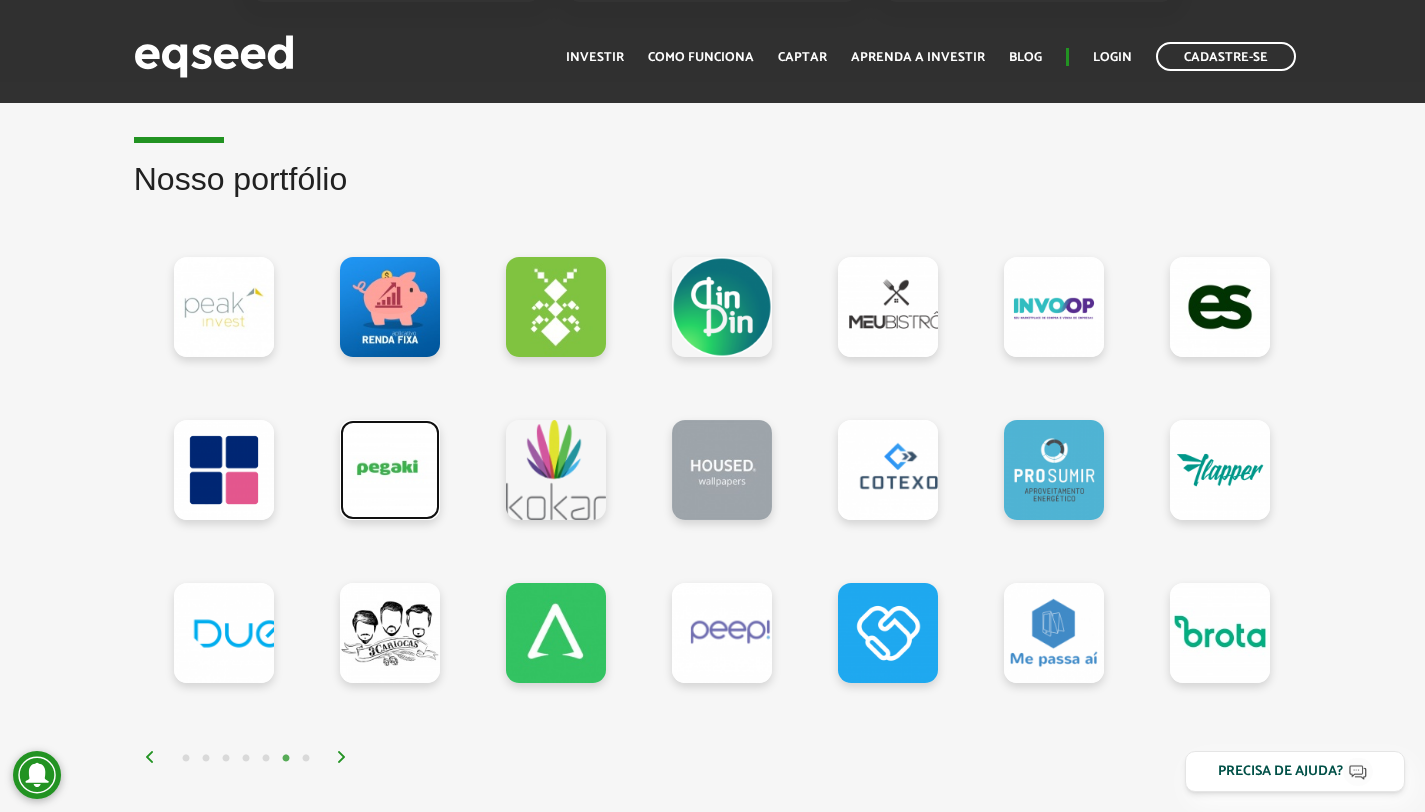 click at bounding box center [390, 470] 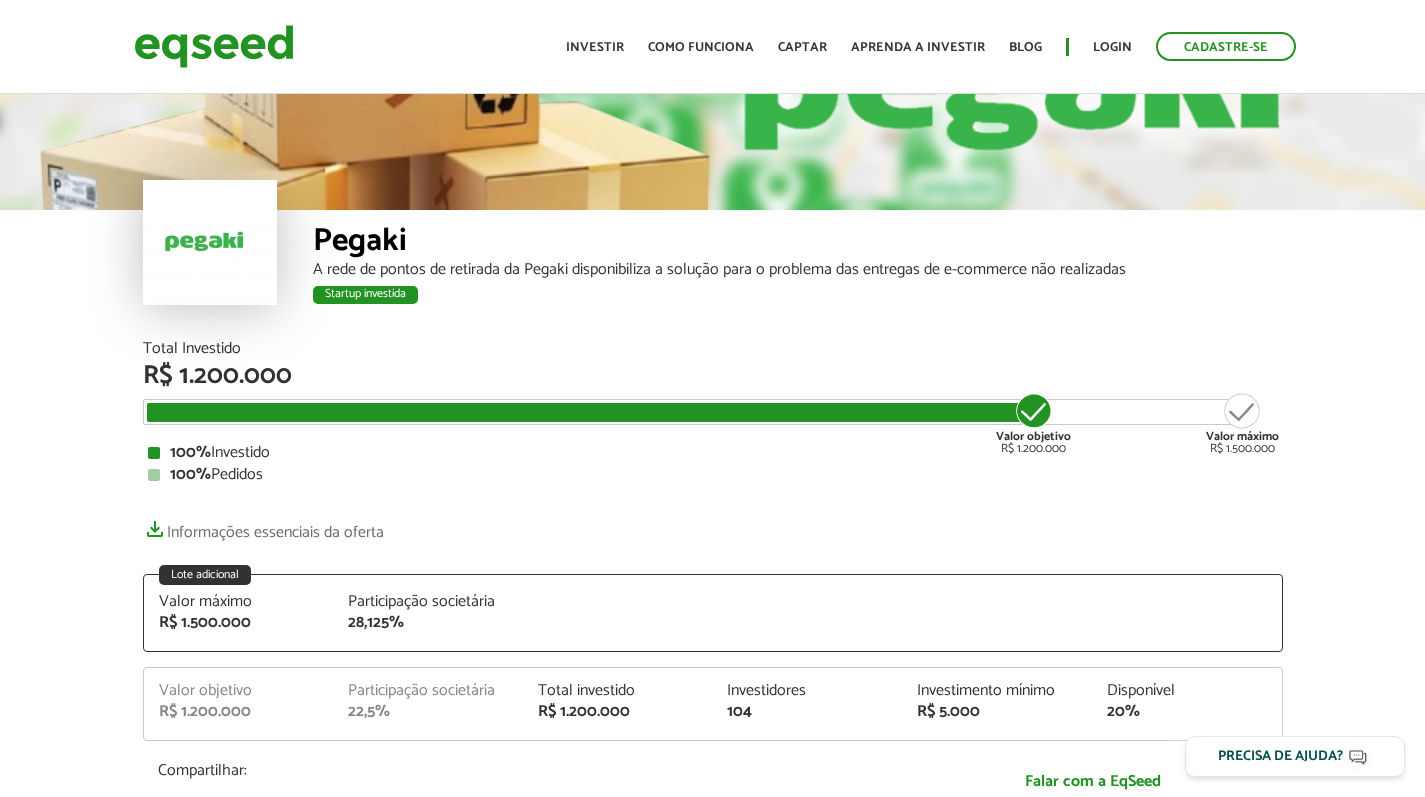 scroll, scrollTop: 0, scrollLeft: 0, axis: both 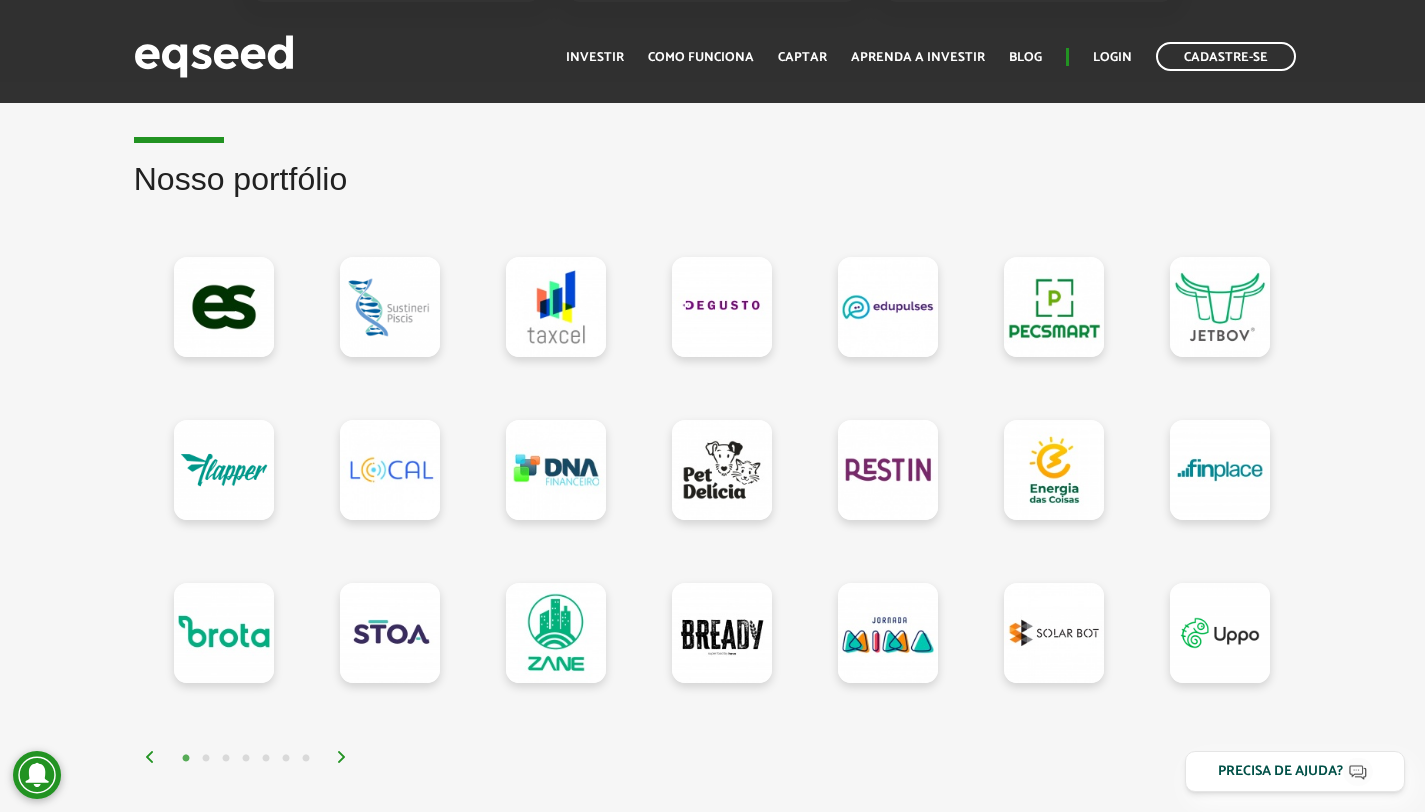 click at bounding box center [342, 757] 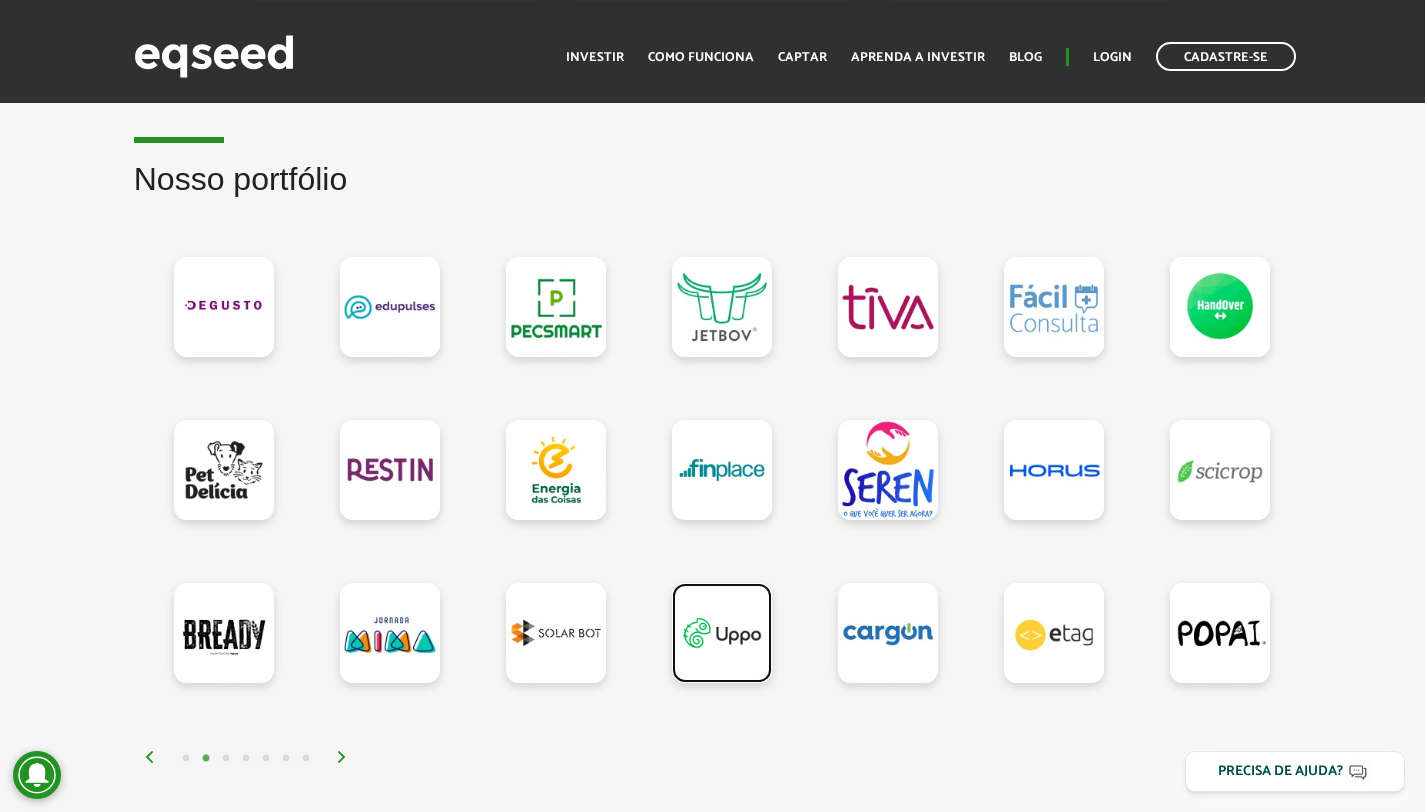 click at bounding box center [722, 633] 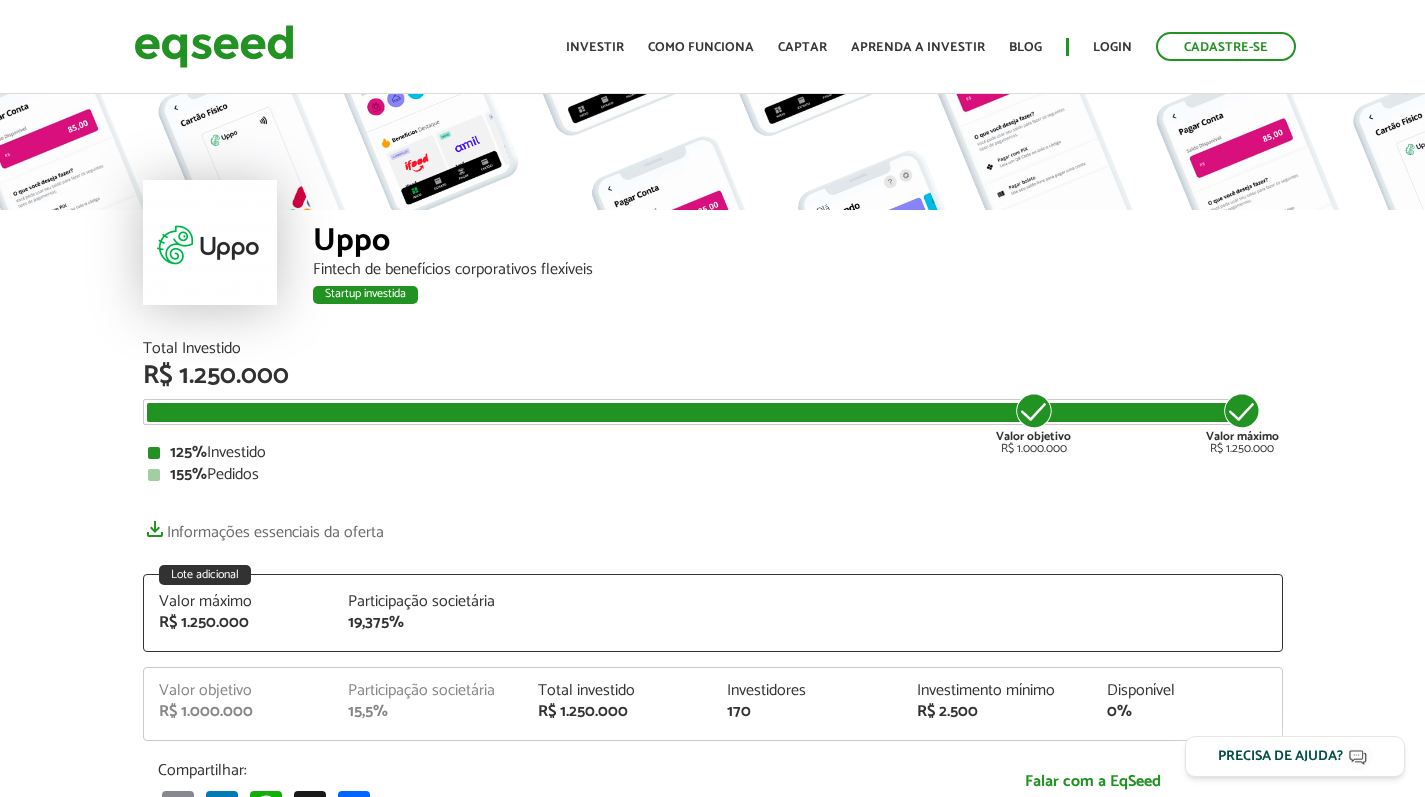 scroll, scrollTop: 0, scrollLeft: 0, axis: both 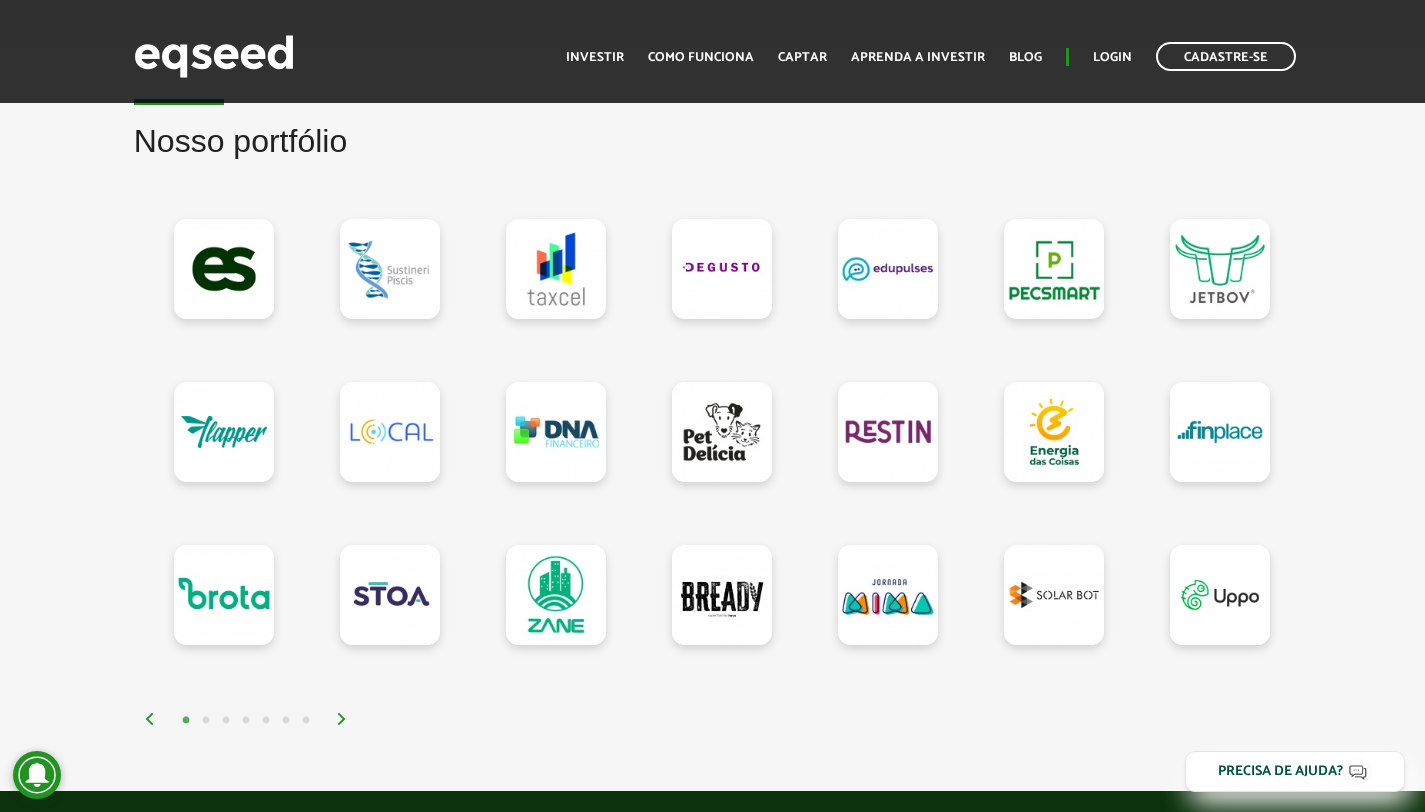 click on "1 2 3 4 5 6 7" at bounding box center (718, 719) 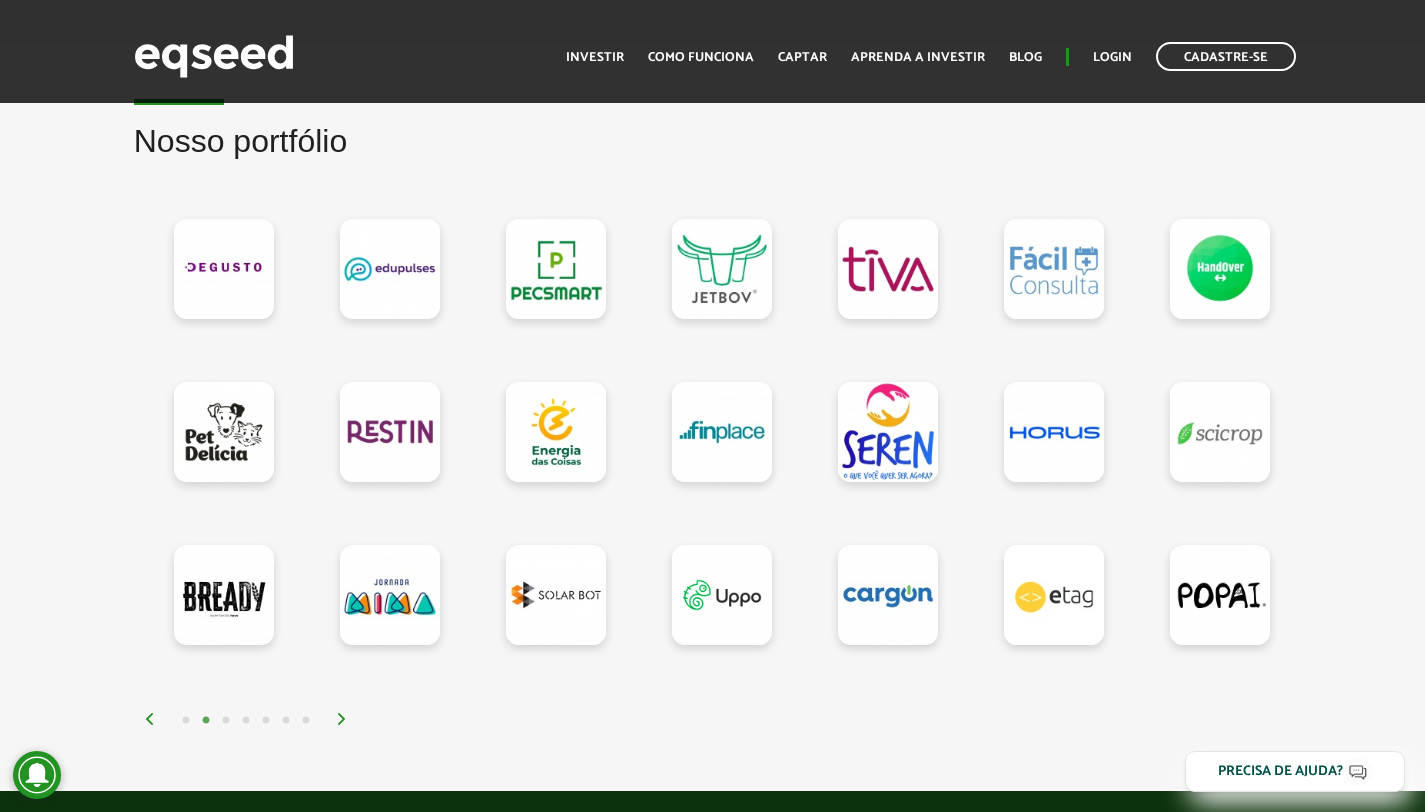click at bounding box center [342, 719] 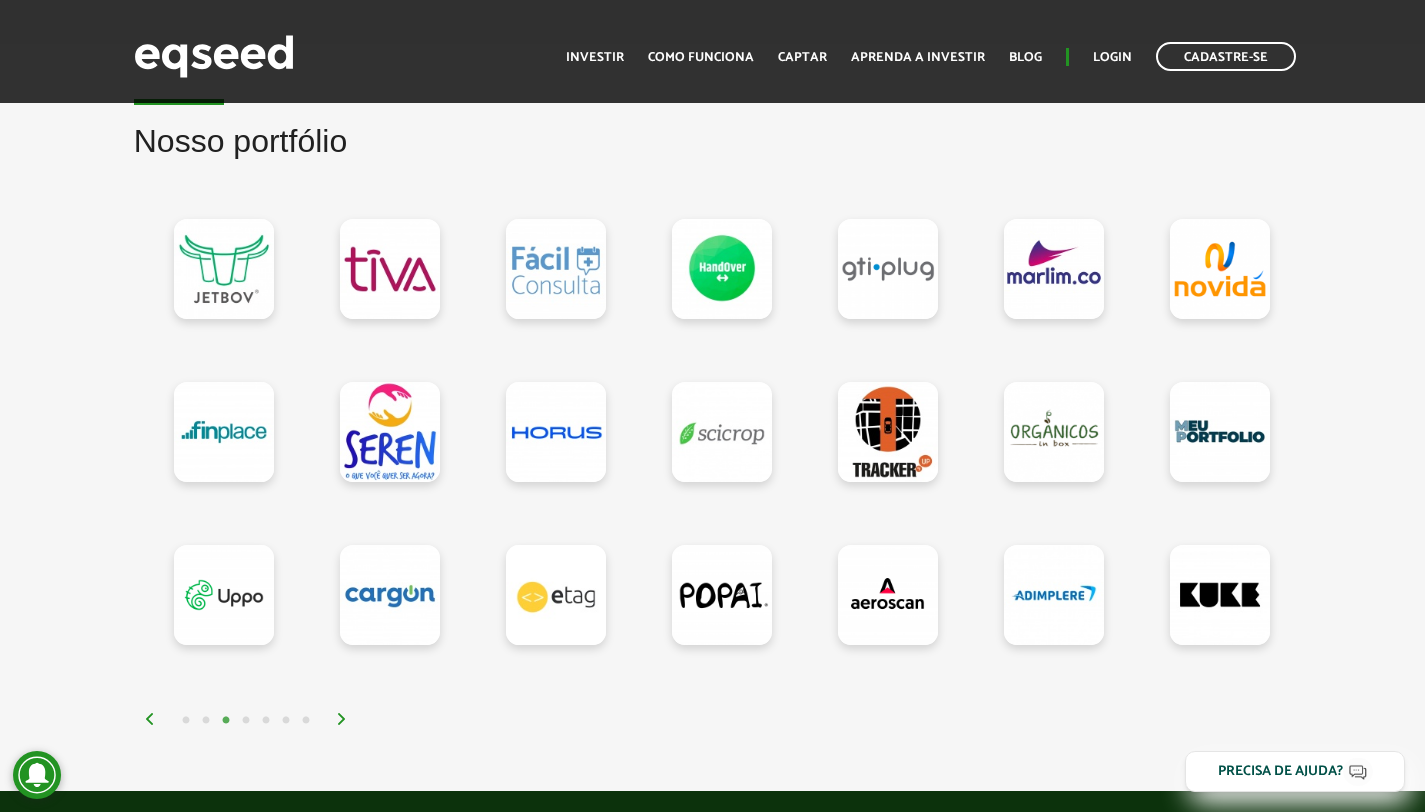 click at bounding box center (342, 719) 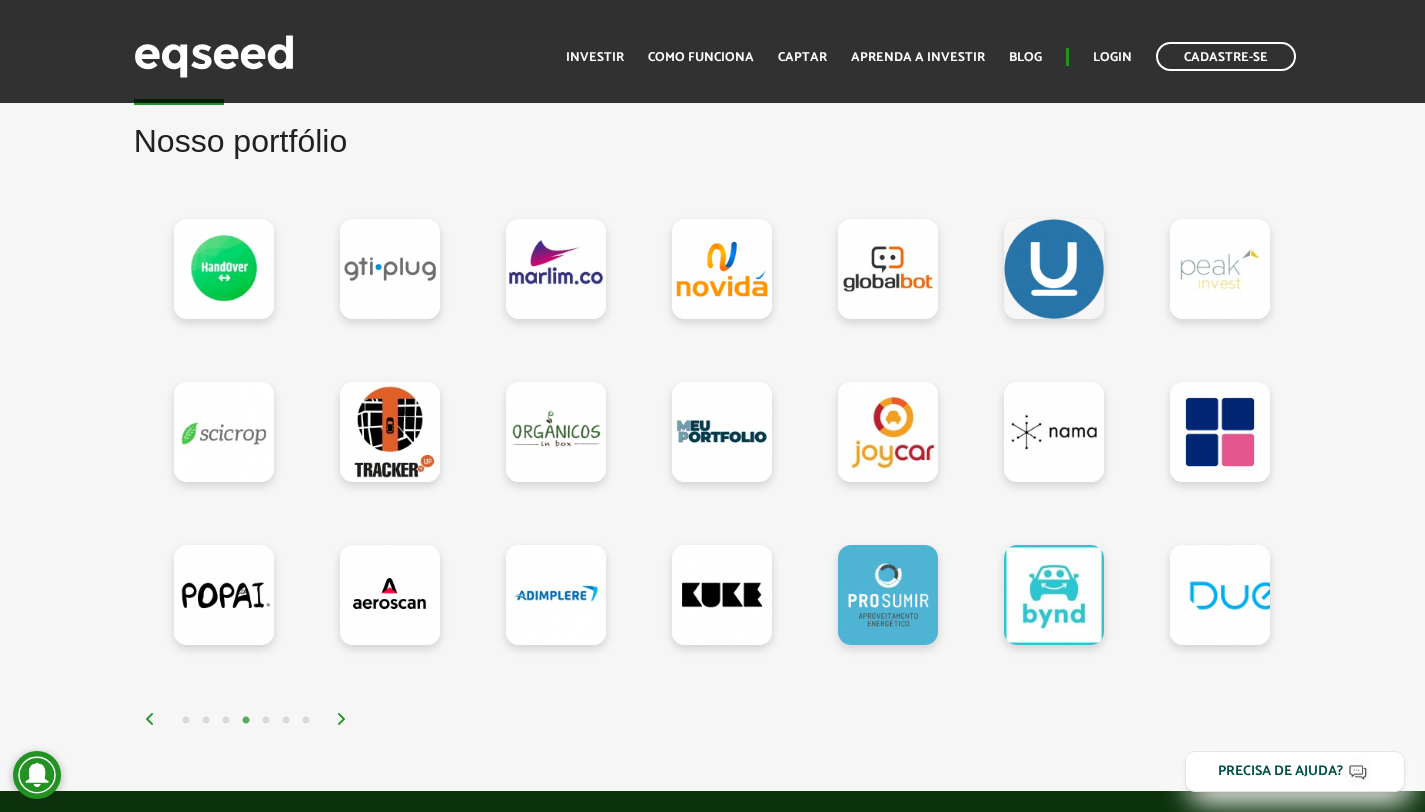 click at bounding box center [342, 719] 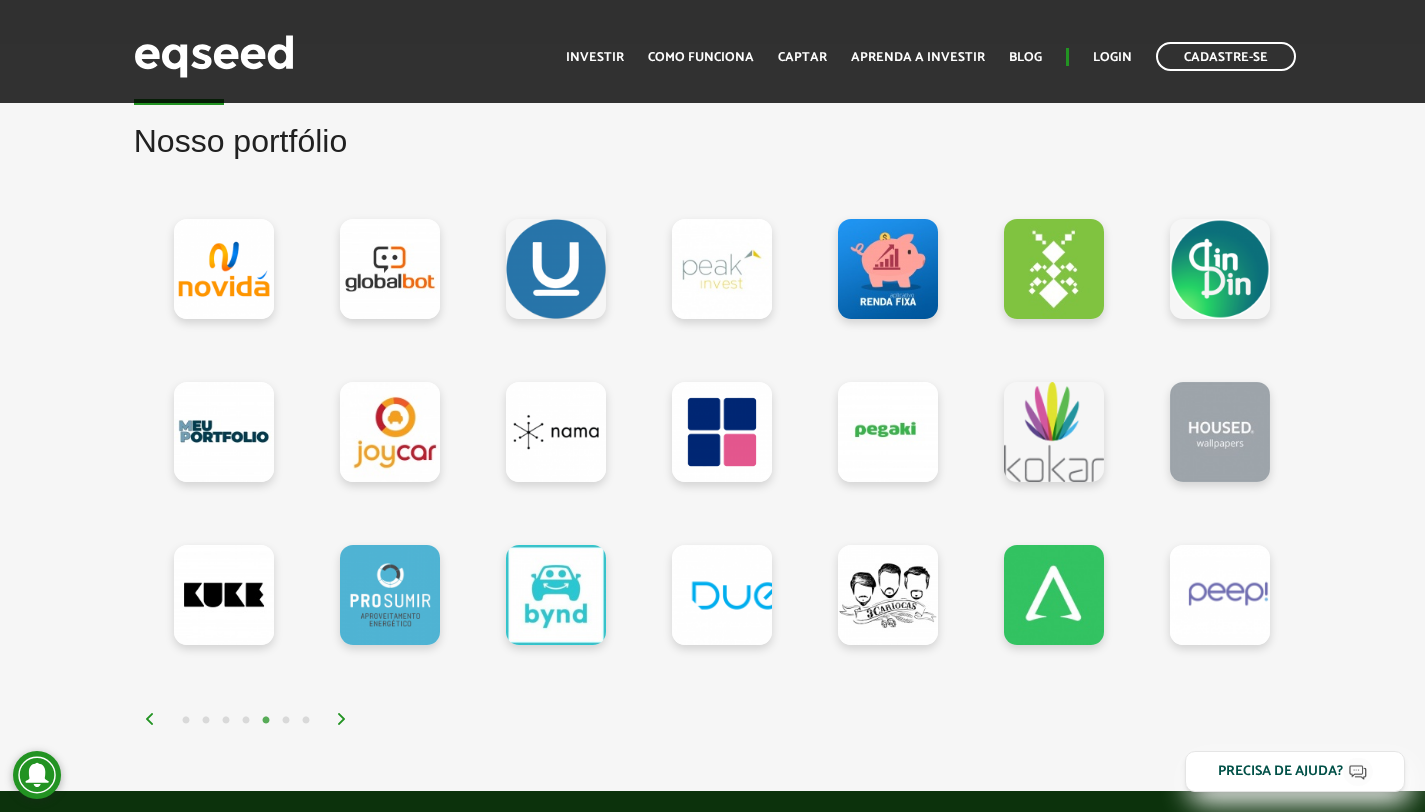 click at bounding box center [342, 719] 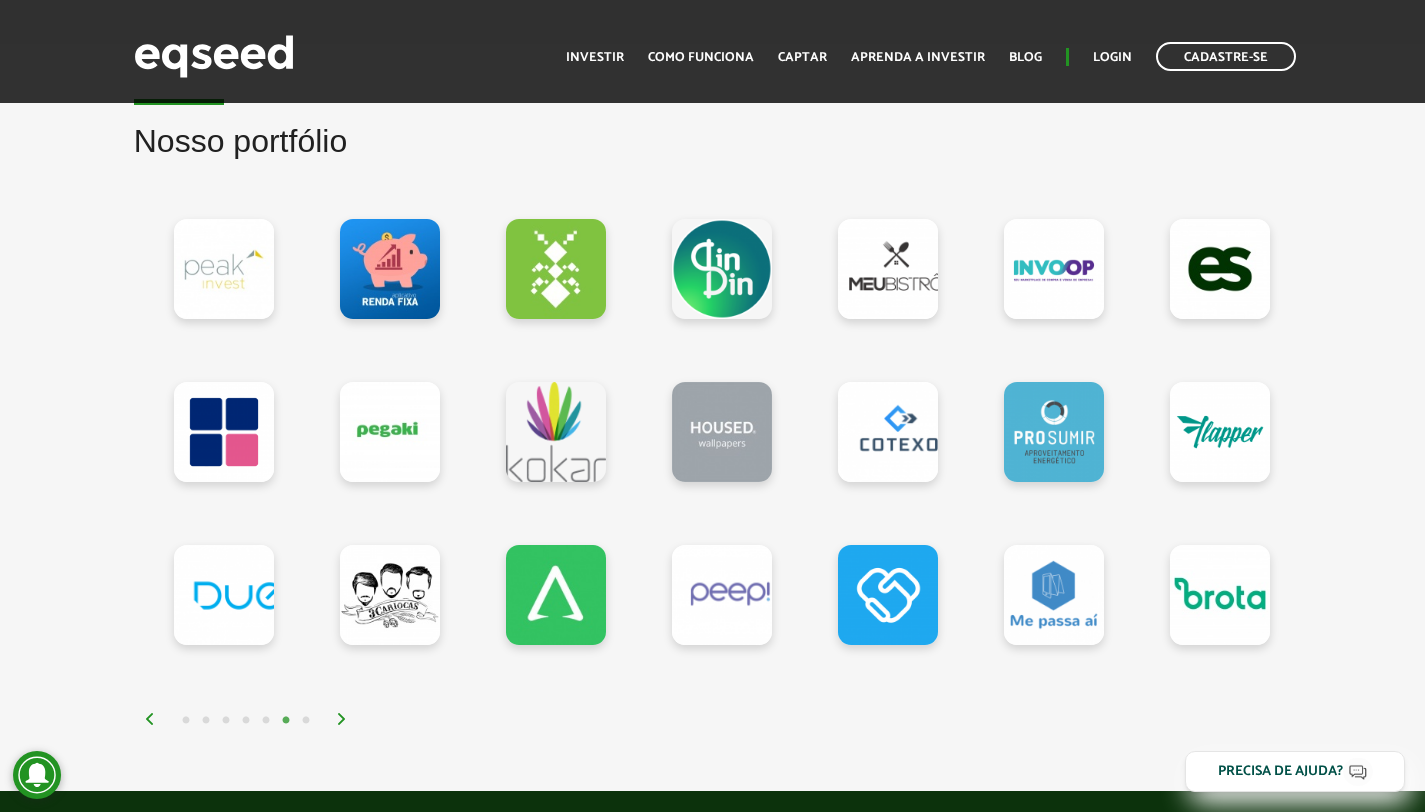 click at bounding box center [342, 719] 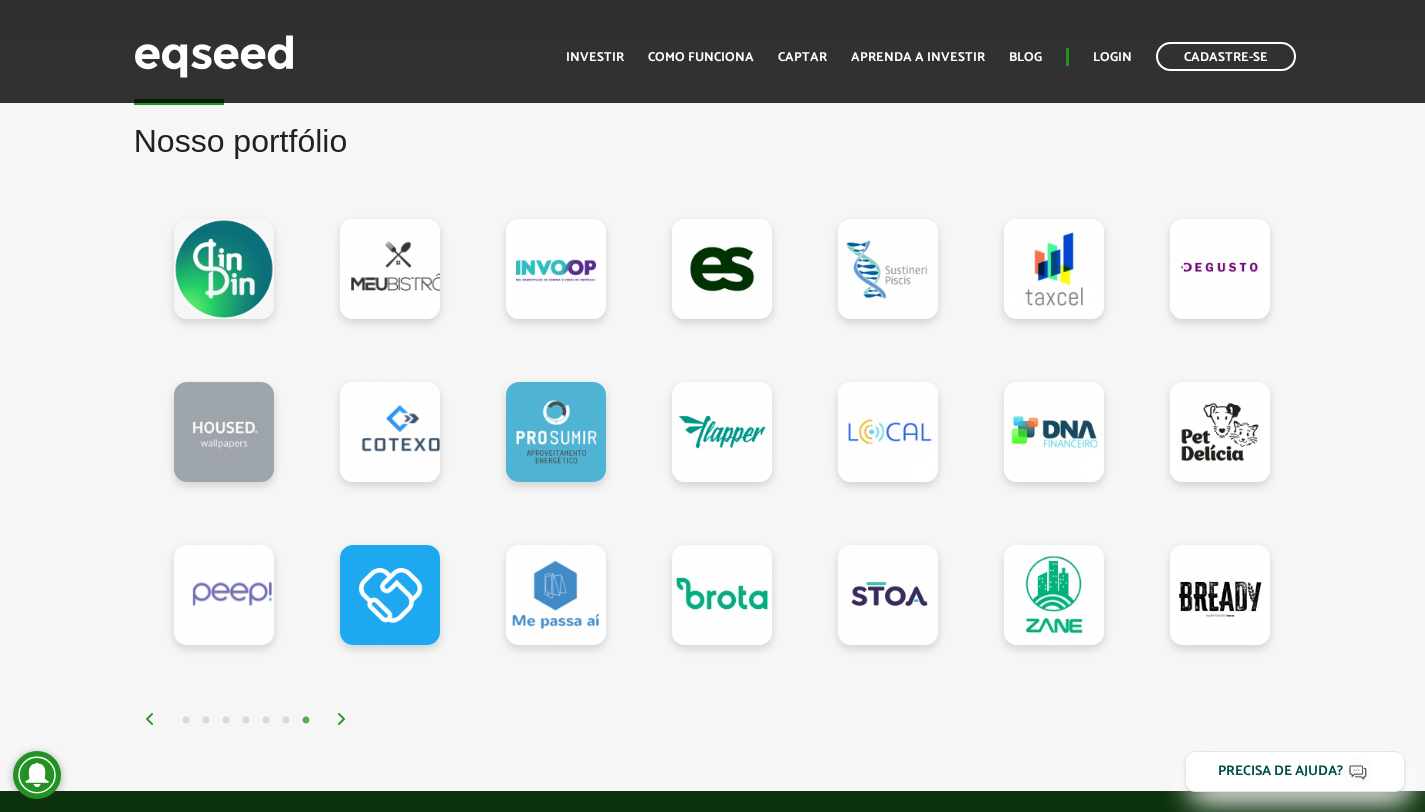 click at bounding box center [342, 719] 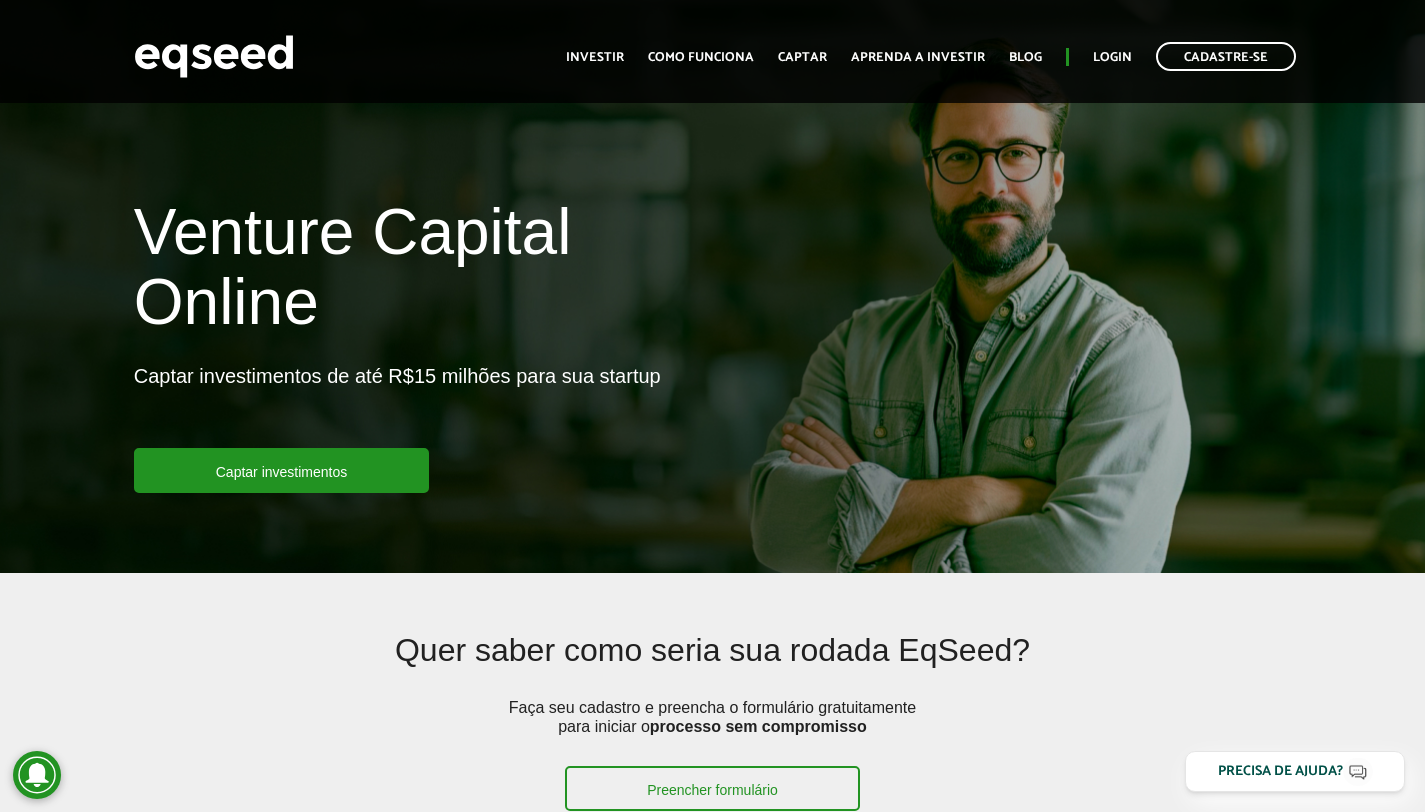scroll, scrollTop: 0, scrollLeft: 0, axis: both 